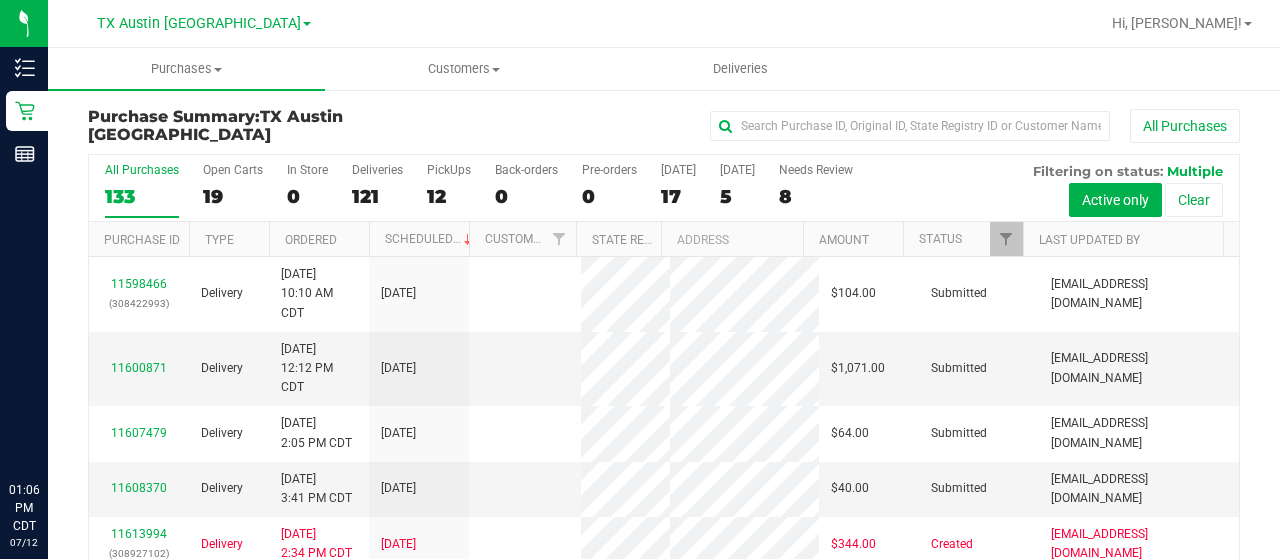 click on "Customers" at bounding box center (463, 69) 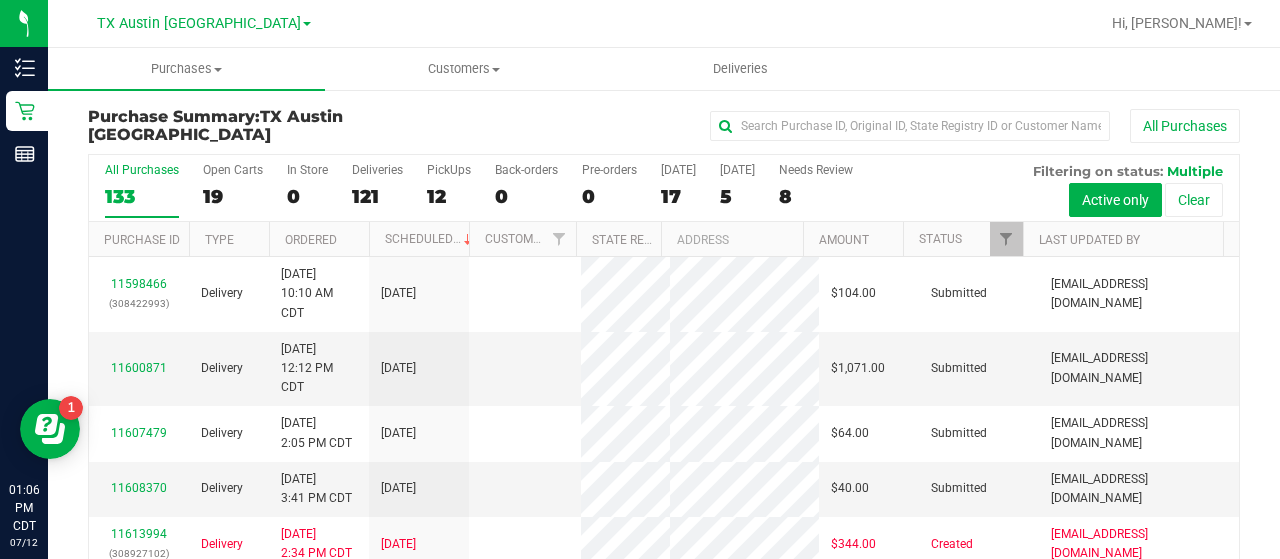 scroll, scrollTop: 0, scrollLeft: 0, axis: both 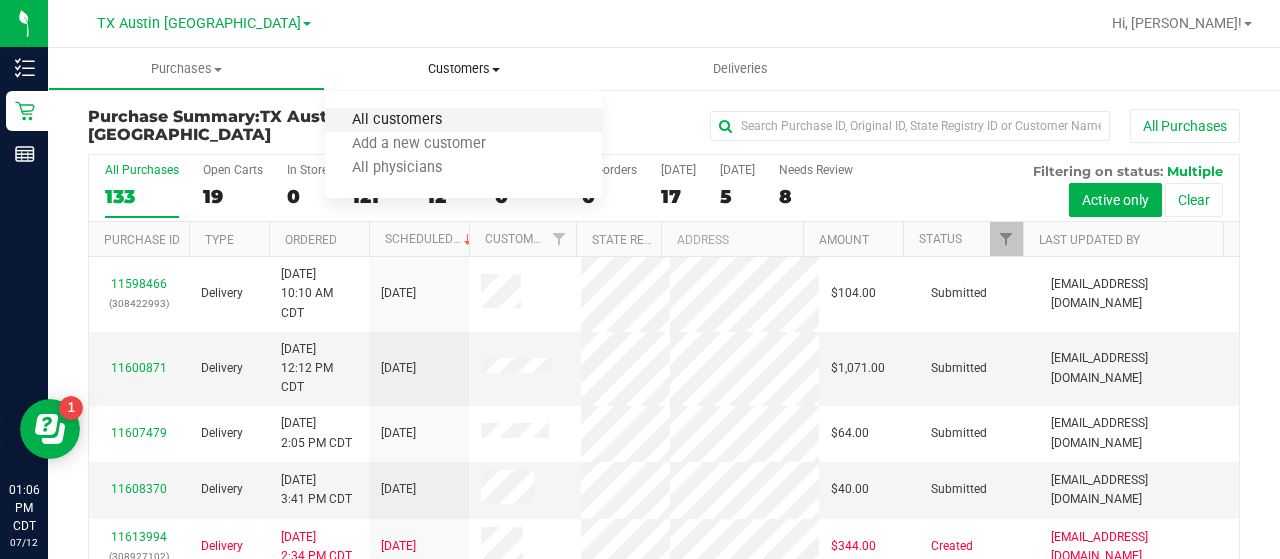 click on "All customers" at bounding box center (397, 120) 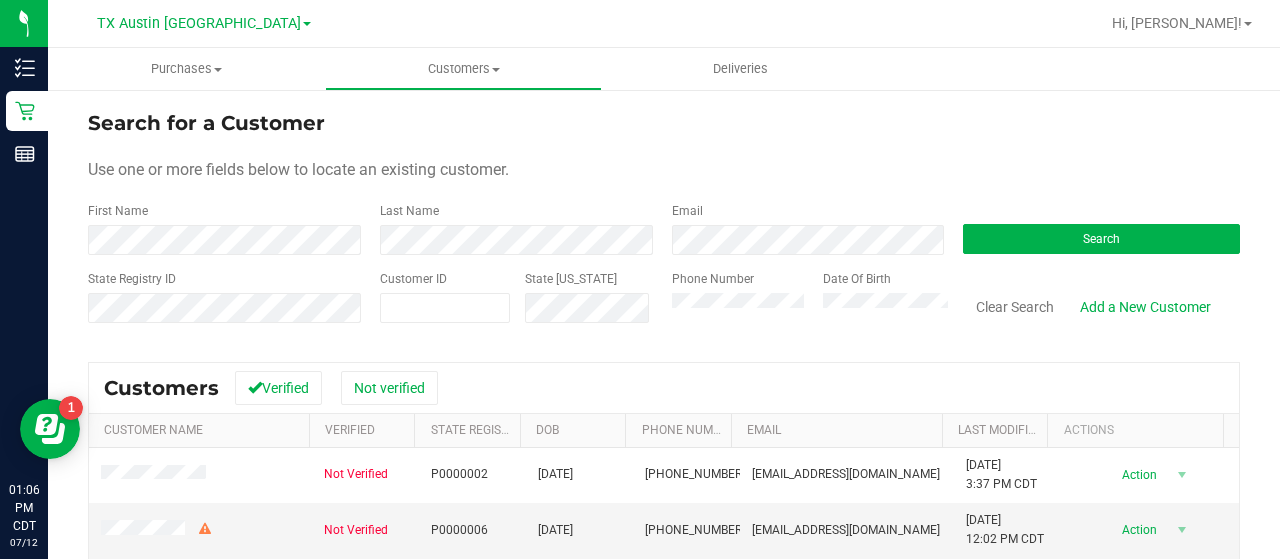 click on "Search for a Customer
Use one or more fields below to locate an existing customer.
First Name
Last Name
Email
Search
State Registry ID
Customer ID
State [US_STATE]
Phone Number
Date Of Birth" at bounding box center (664, 224) 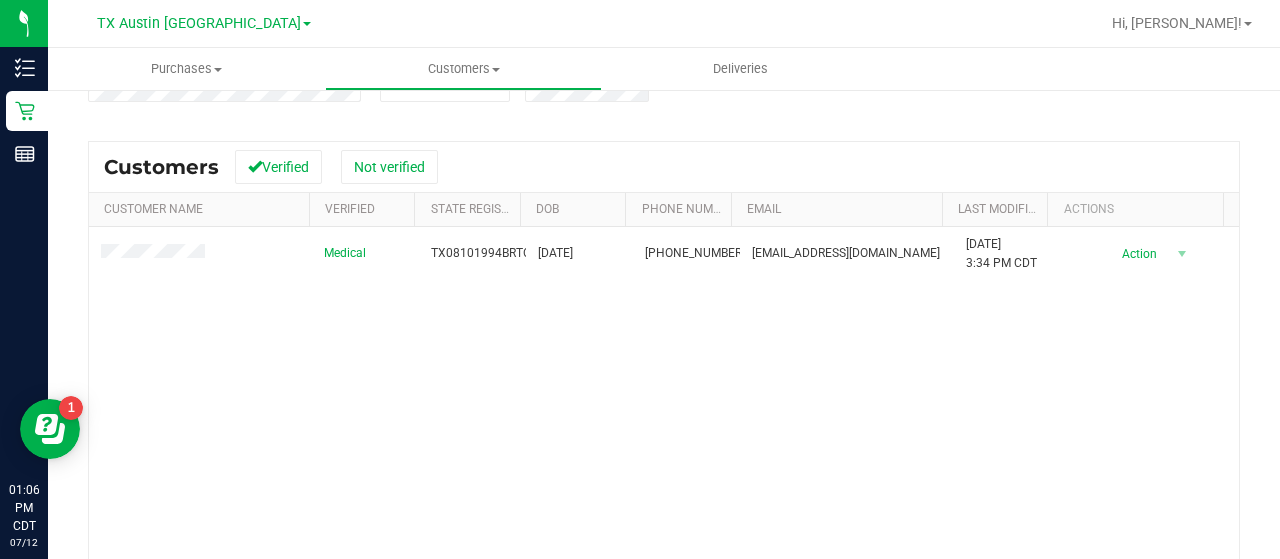 scroll, scrollTop: 233, scrollLeft: 0, axis: vertical 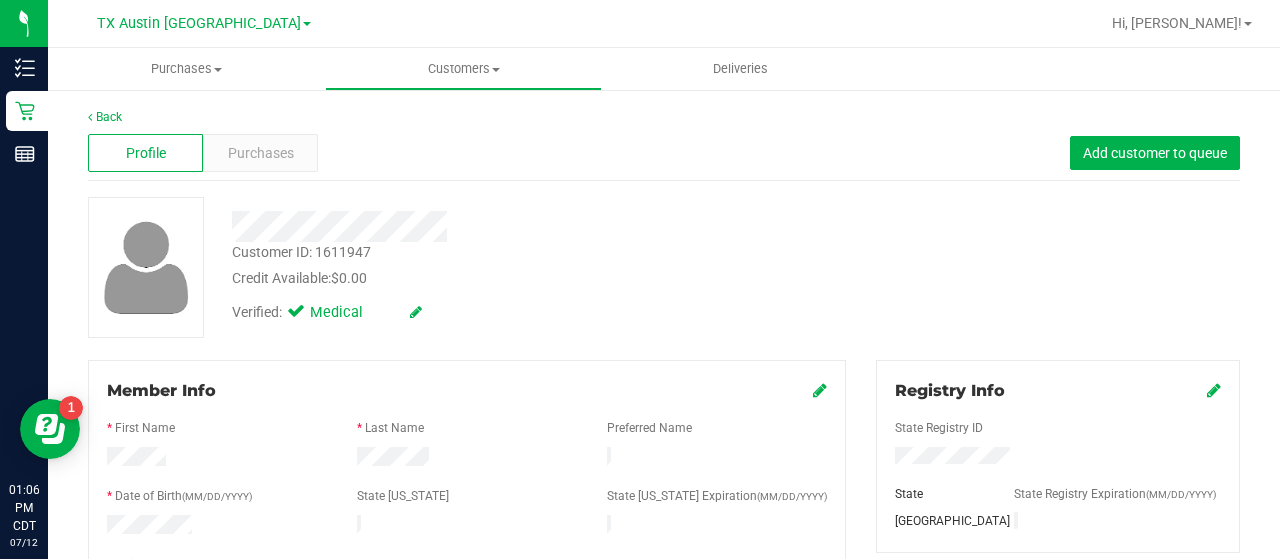 click on "Purchases" at bounding box center (260, 153) 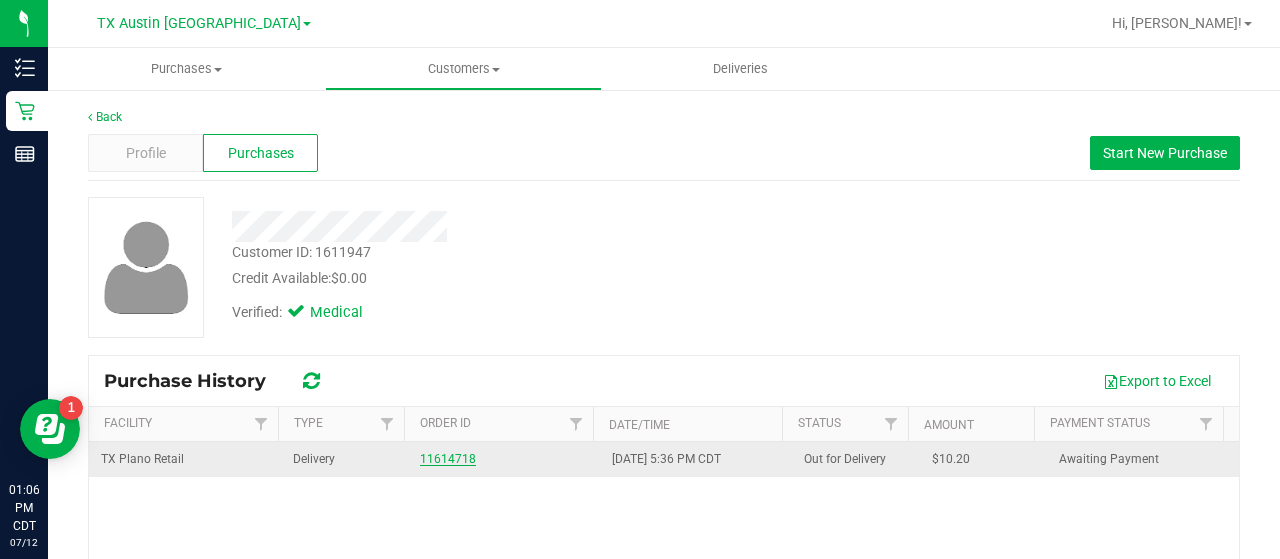 click on "11614718" at bounding box center [448, 459] 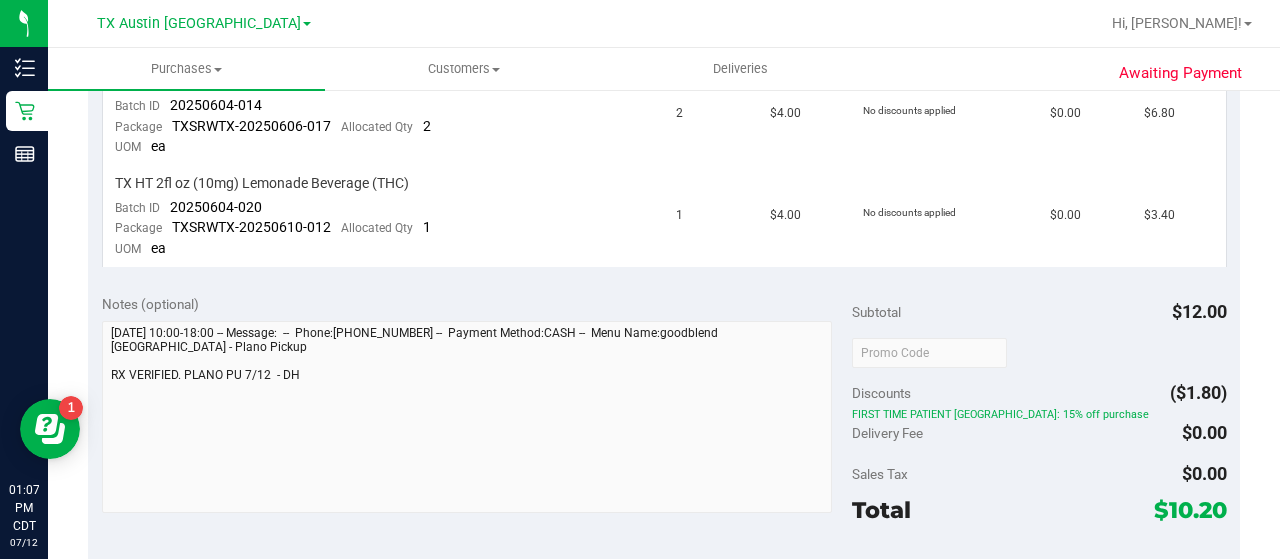 scroll, scrollTop: 570, scrollLeft: 0, axis: vertical 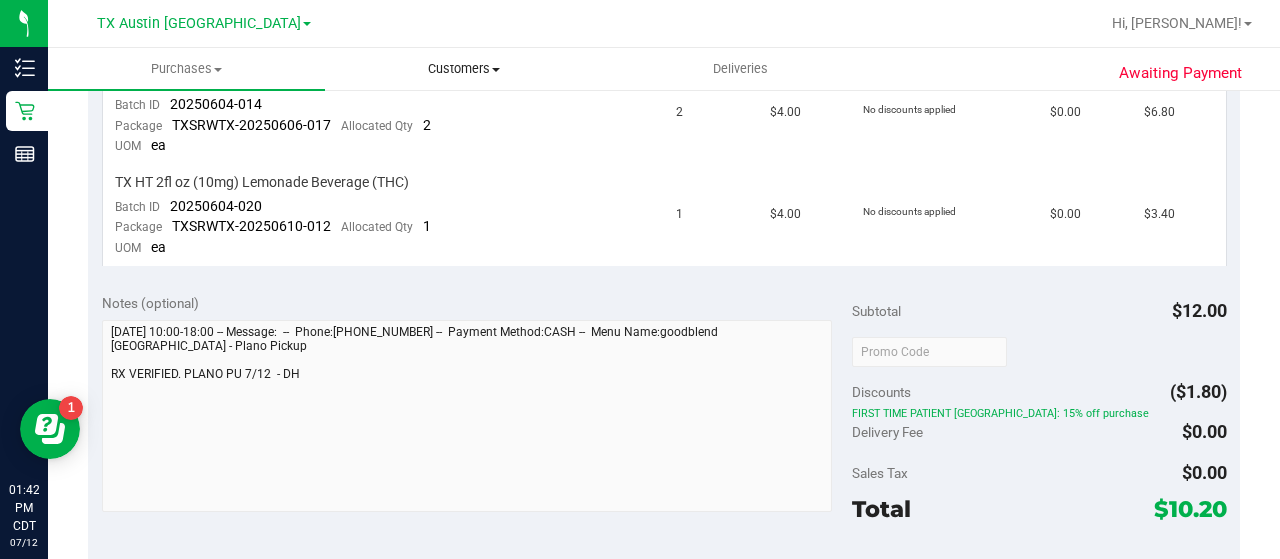 click on "Customers" at bounding box center [463, 69] 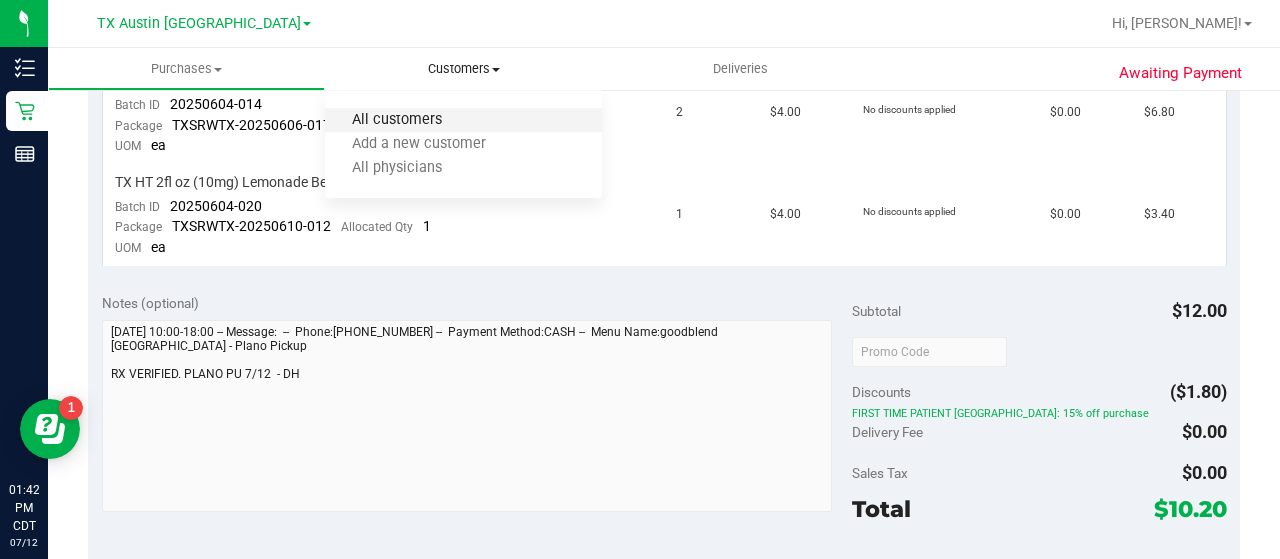 click on "All customers" at bounding box center (397, 120) 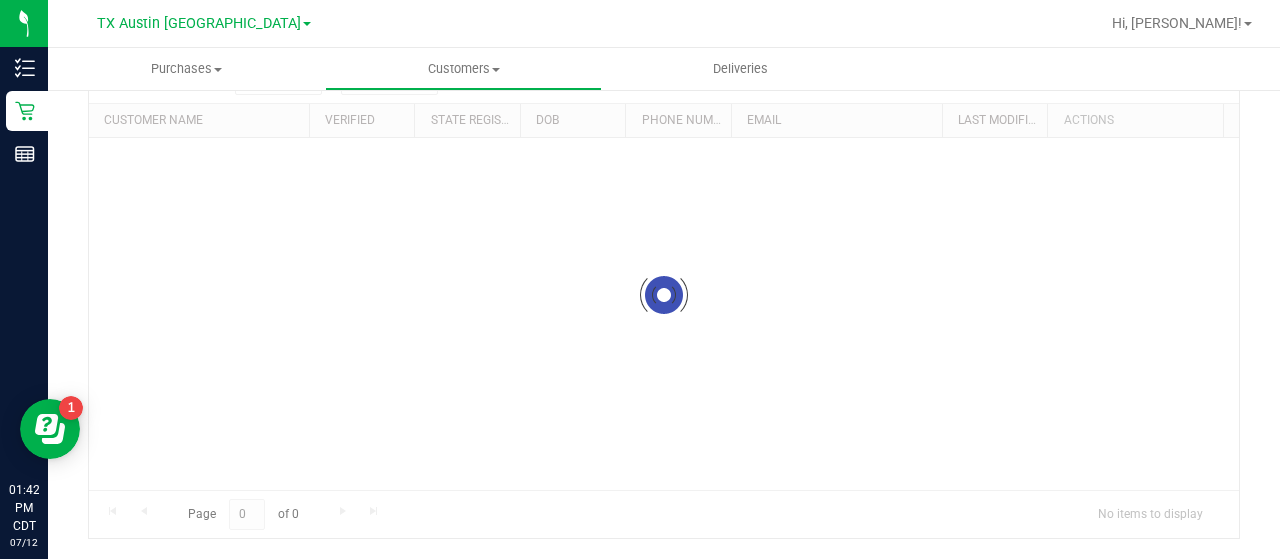 scroll, scrollTop: 0, scrollLeft: 0, axis: both 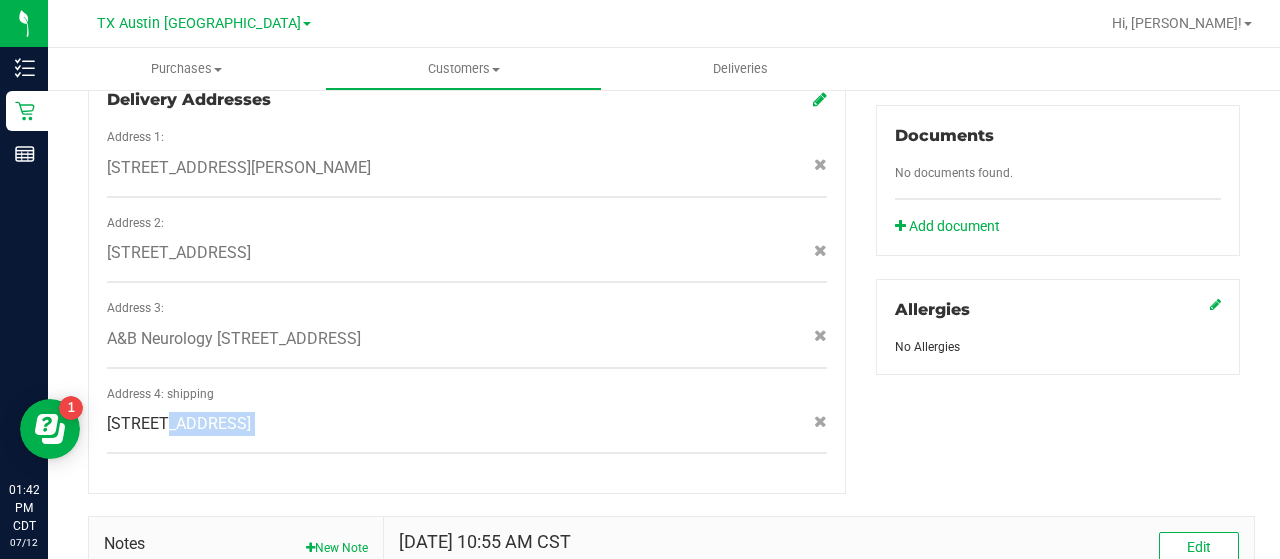 drag, startPoint x: 444, startPoint y: 390, endPoint x: 438, endPoint y: 417, distance: 27.658634 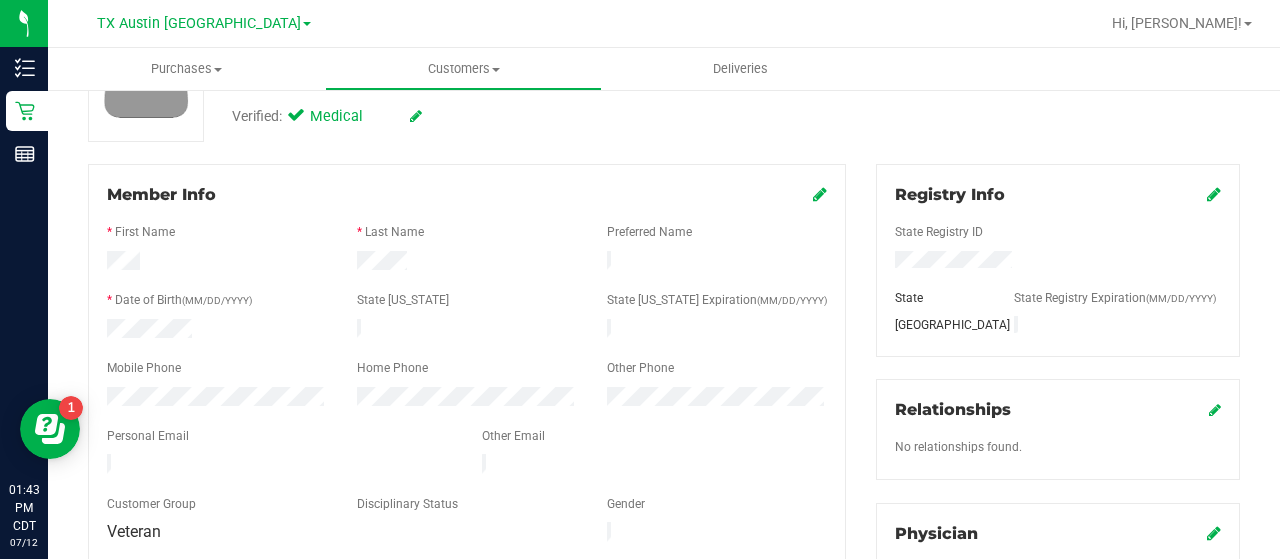 scroll, scrollTop: 0, scrollLeft: 0, axis: both 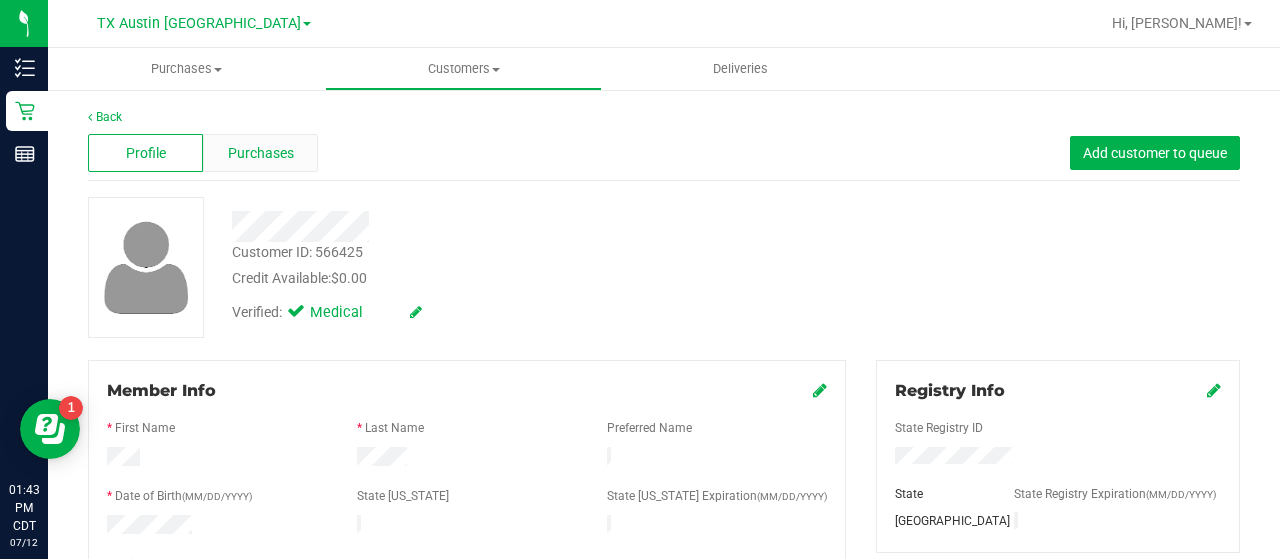 click on "Purchases" at bounding box center [261, 153] 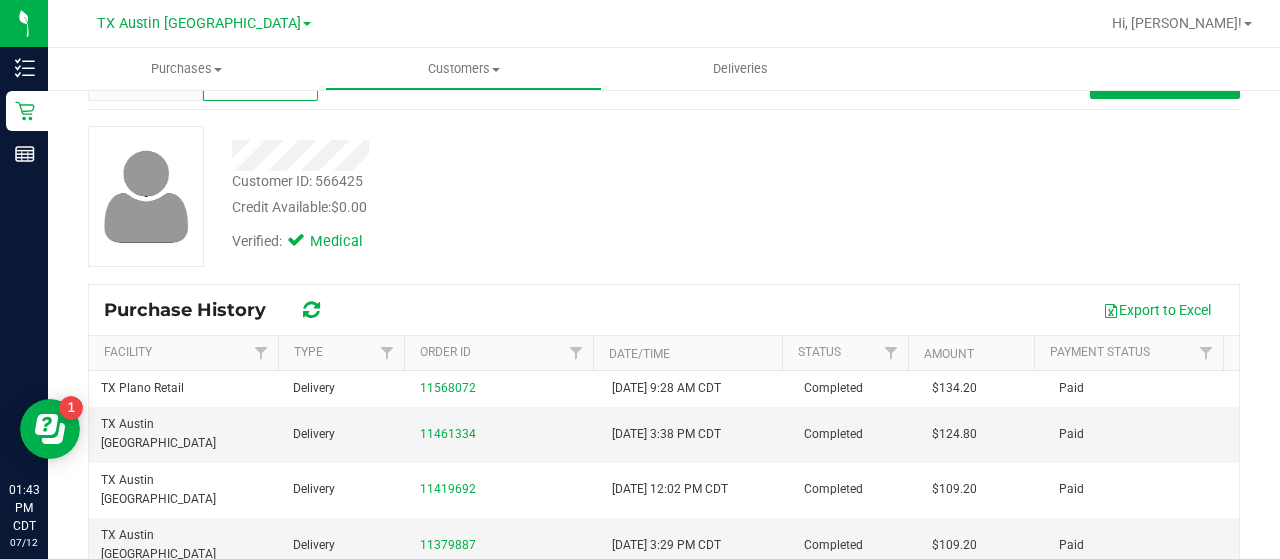 scroll, scrollTop: 72, scrollLeft: 0, axis: vertical 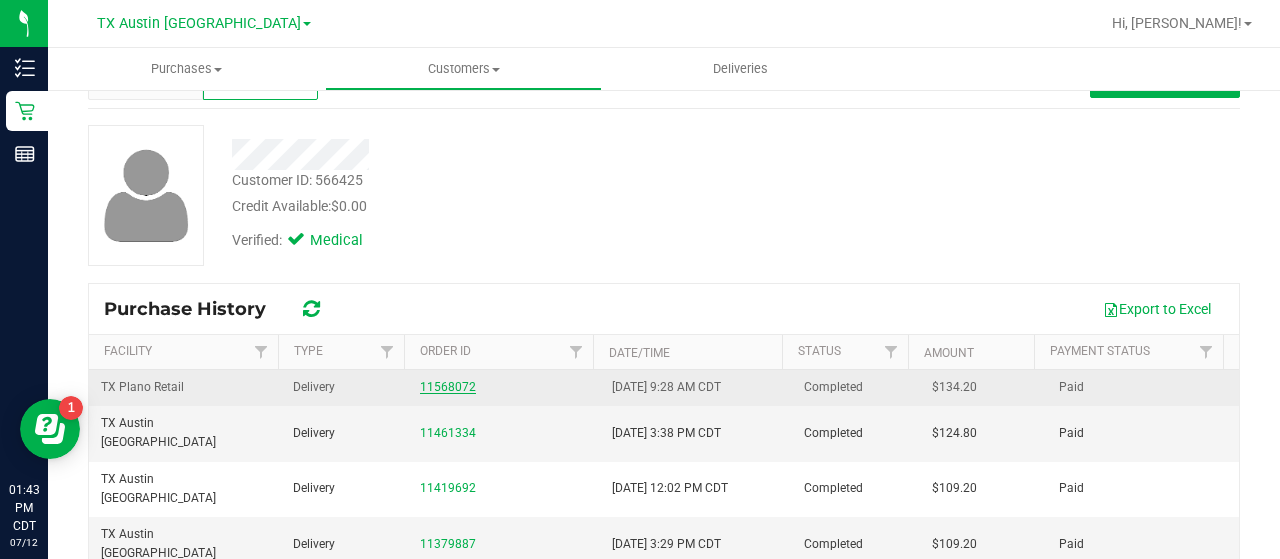 click on "11568072" at bounding box center [448, 387] 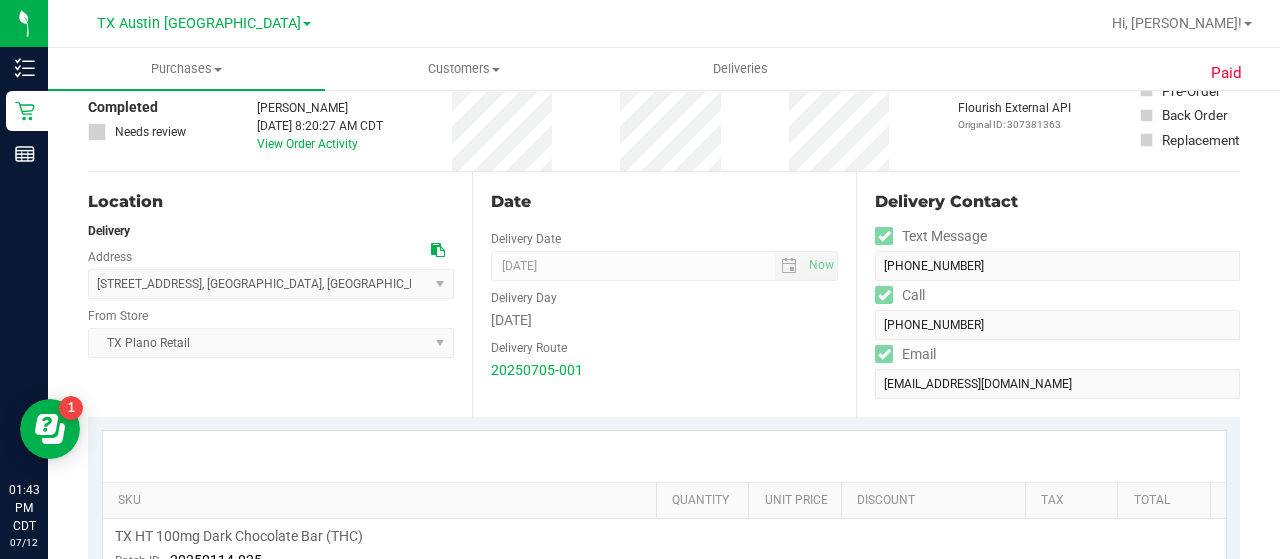 scroll, scrollTop: 0, scrollLeft: 0, axis: both 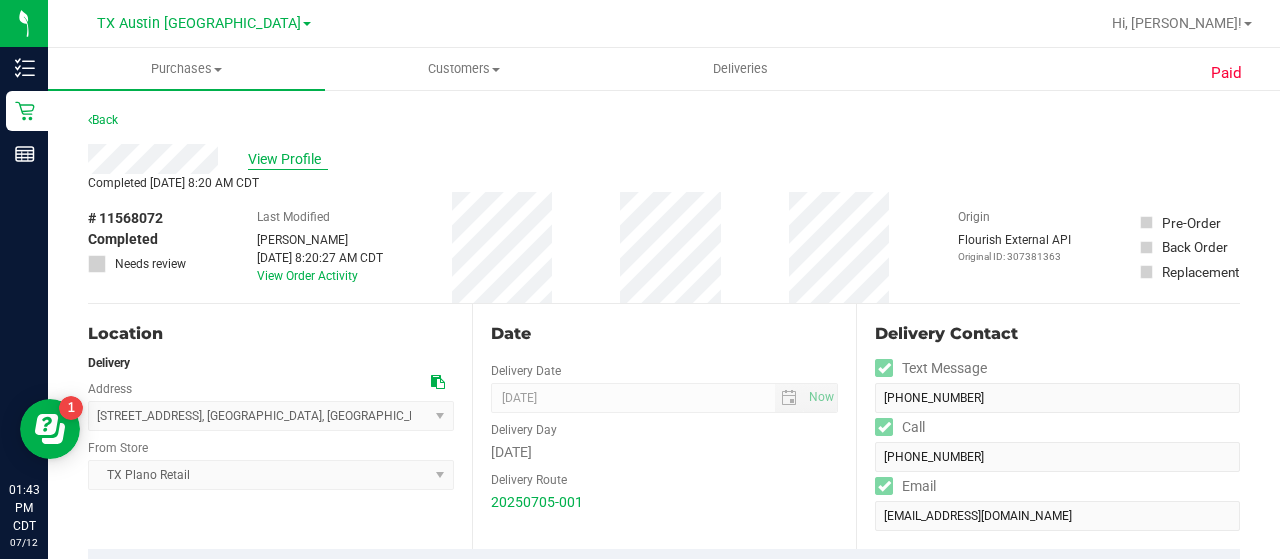 click on "View Profile" at bounding box center [288, 159] 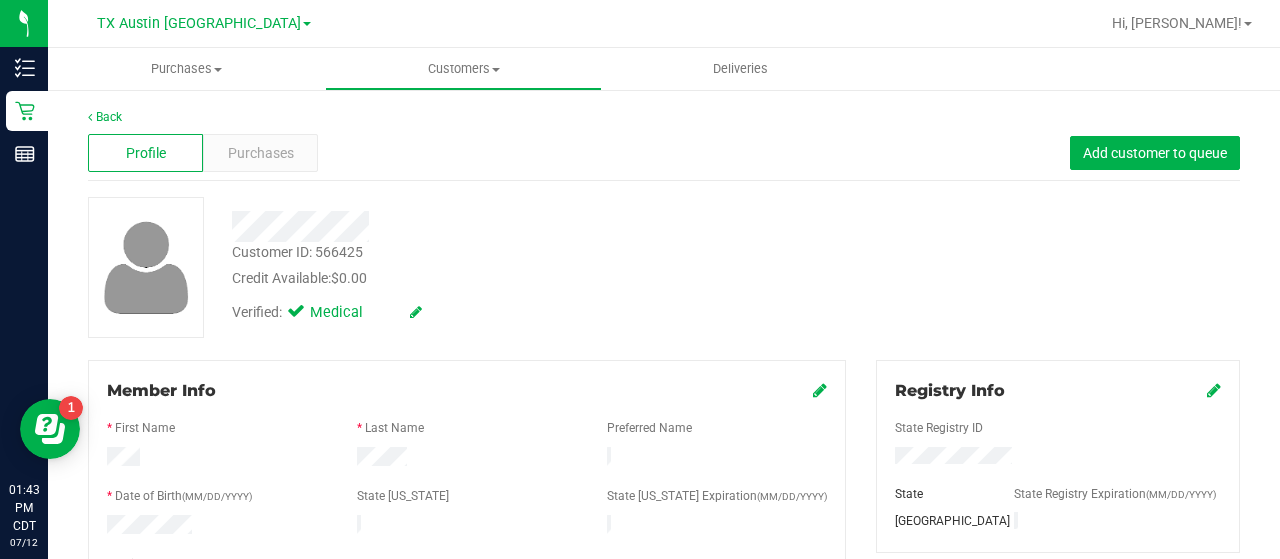 click on "Purchases" at bounding box center [261, 153] 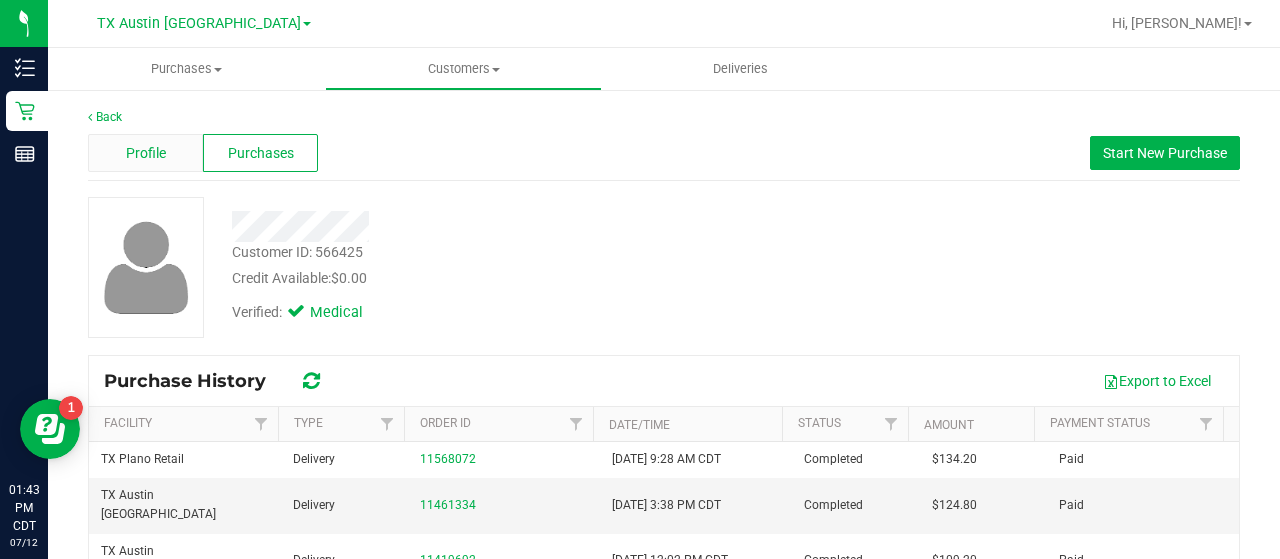 click on "Profile" at bounding box center [145, 153] 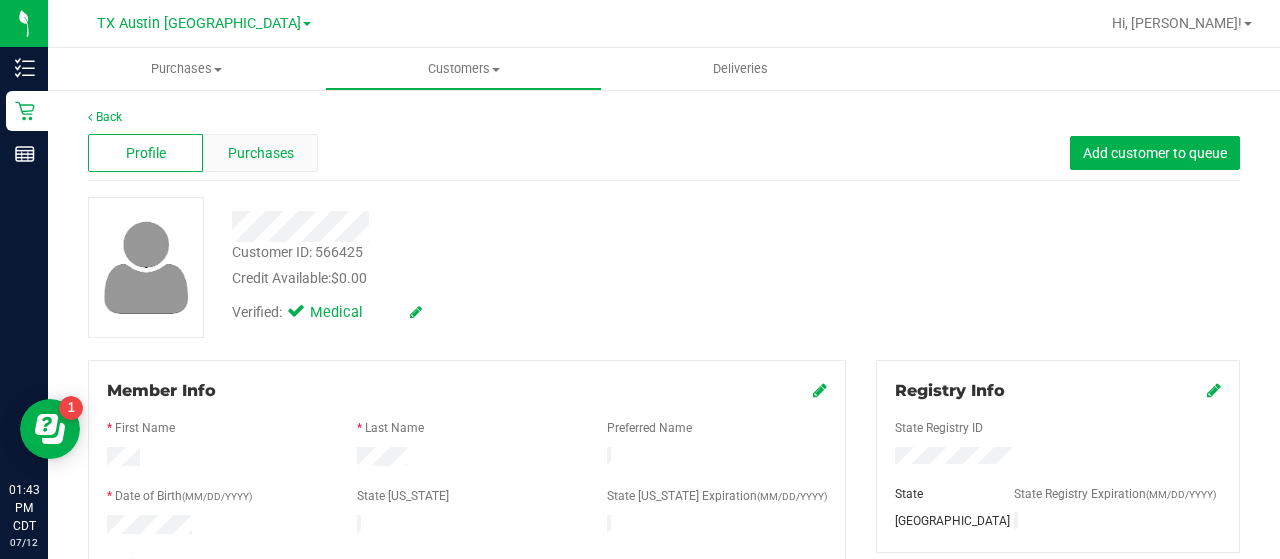 click on "Purchases" at bounding box center [261, 153] 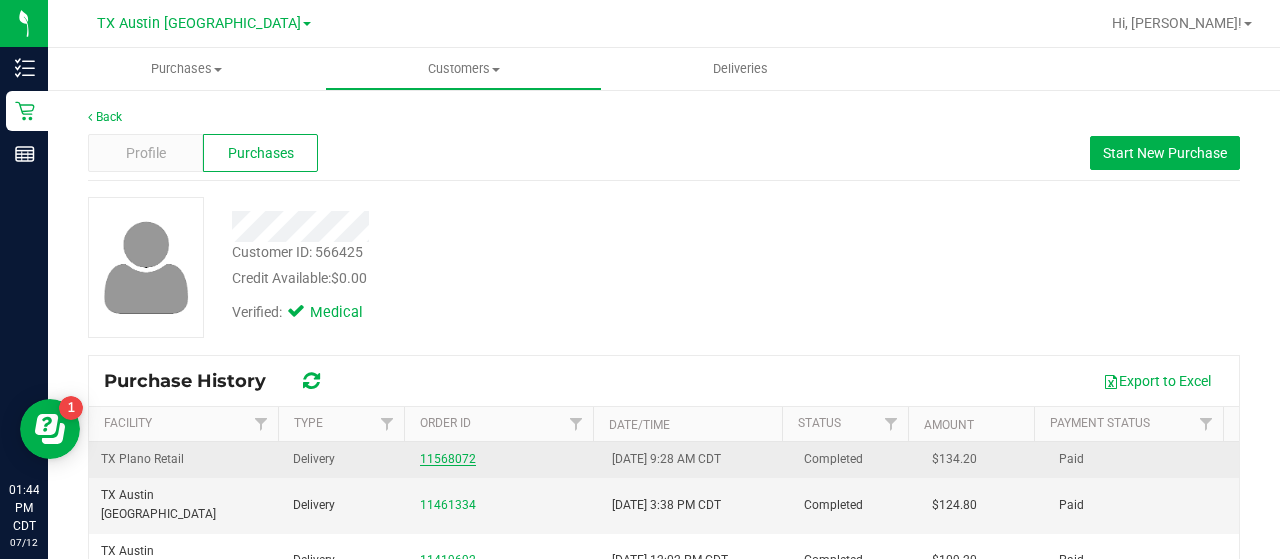 click on "11568072" at bounding box center (448, 459) 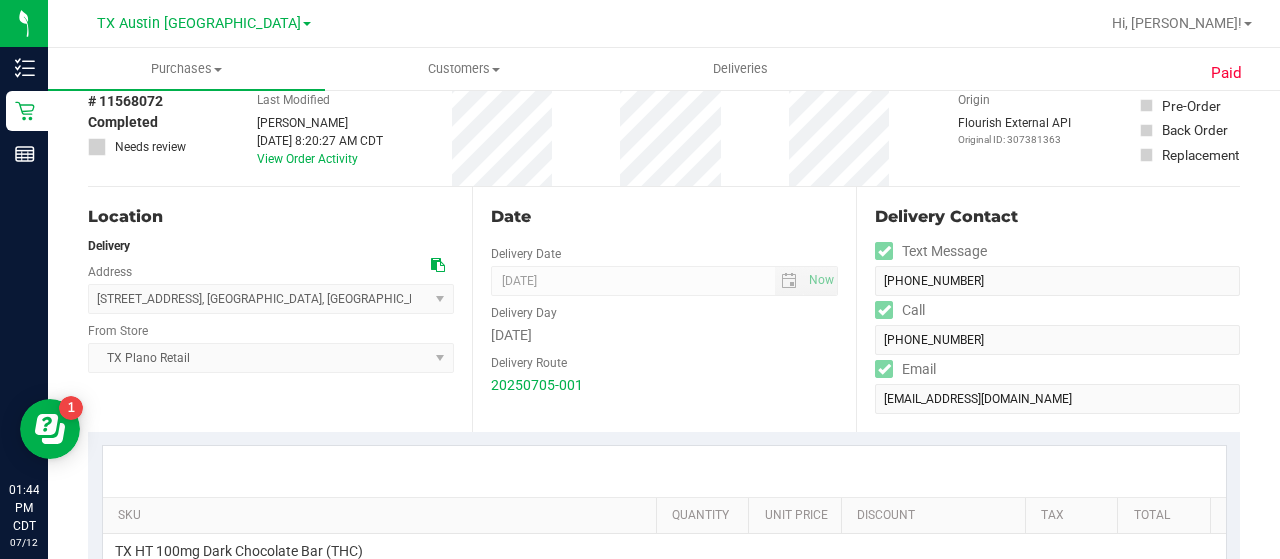 scroll, scrollTop: 0, scrollLeft: 0, axis: both 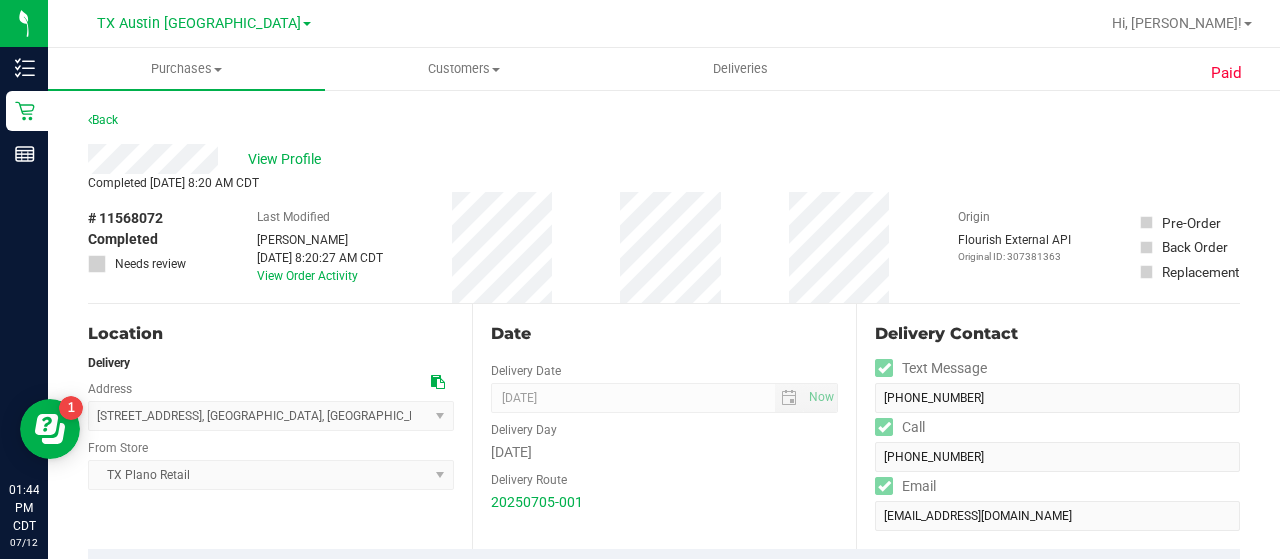 click at bounding box center (438, 382) 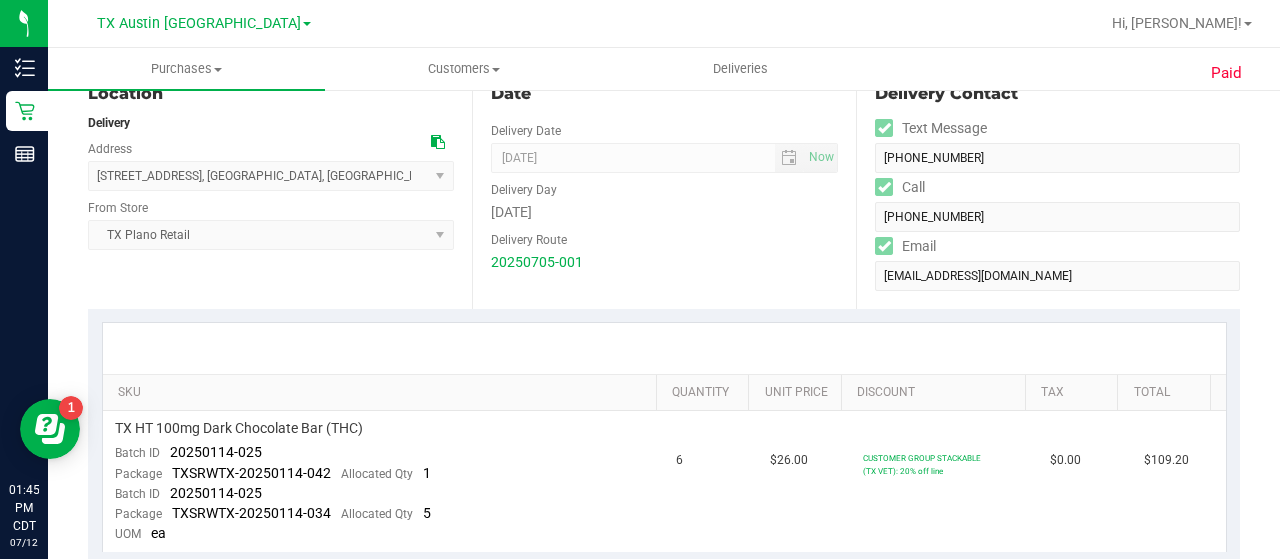 scroll, scrollTop: 306, scrollLeft: 0, axis: vertical 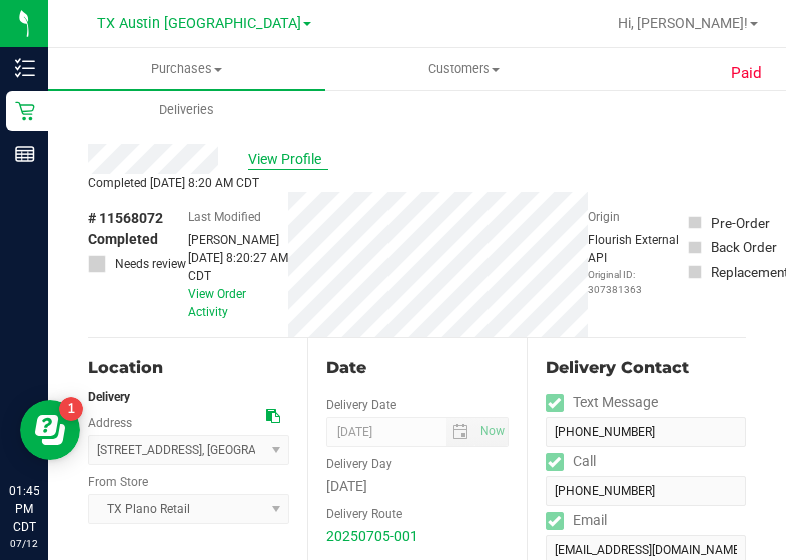 click on "View Profile" at bounding box center (288, 159) 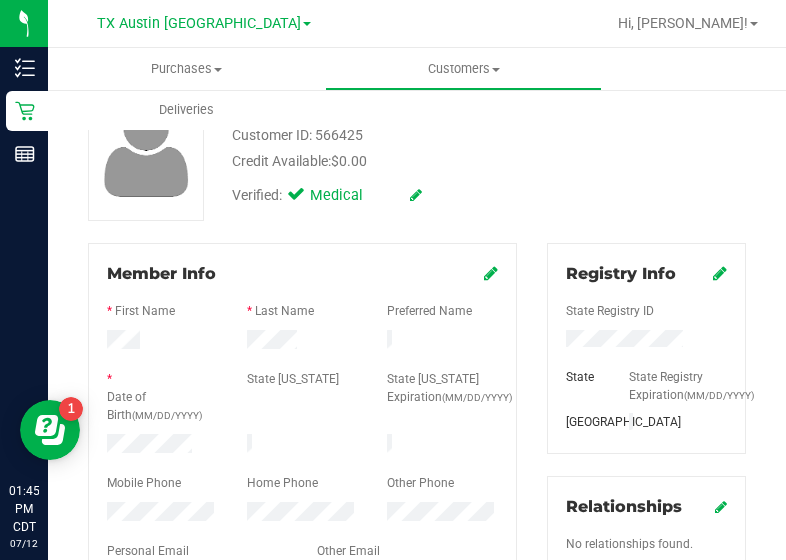 scroll, scrollTop: 133, scrollLeft: 0, axis: vertical 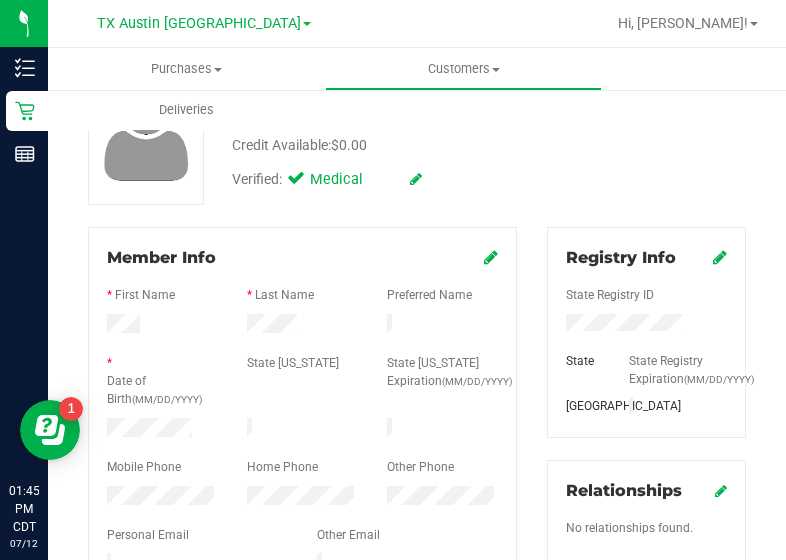 click on "*
Date of Birth
(MM/DD/YYYY)" at bounding box center [162, 383] 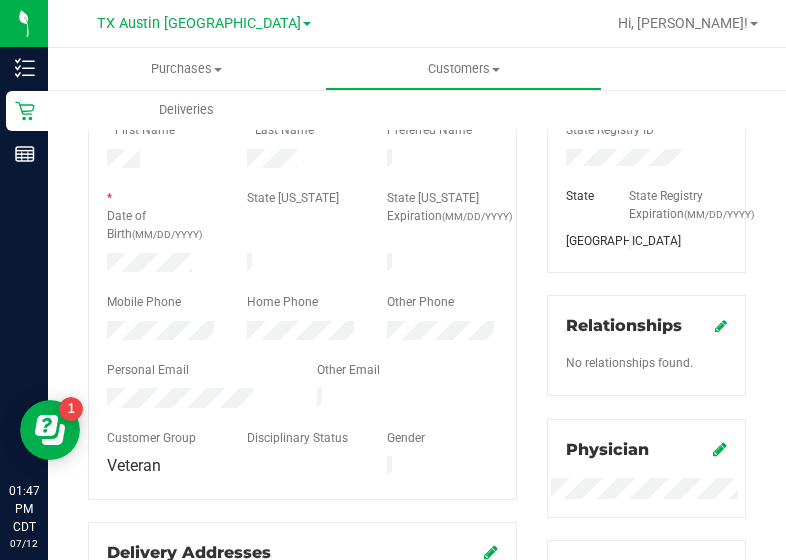 scroll, scrollTop: 303, scrollLeft: 0, axis: vertical 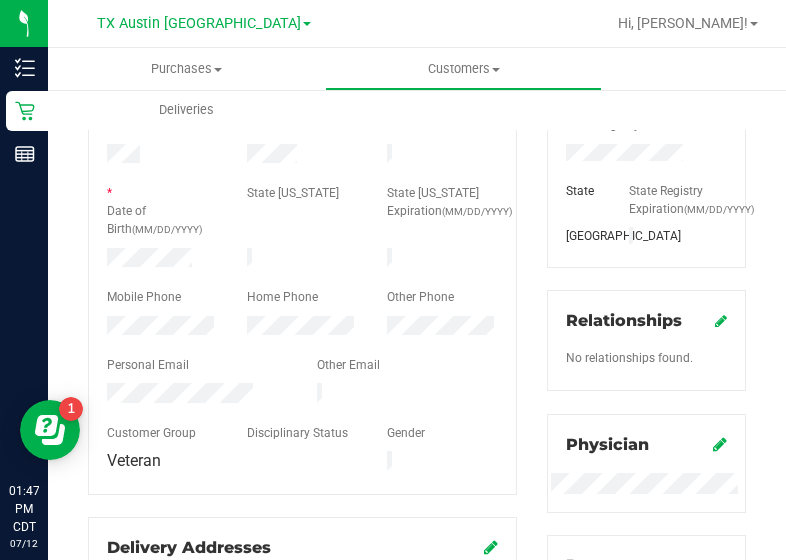 click at bounding box center [302, 348] 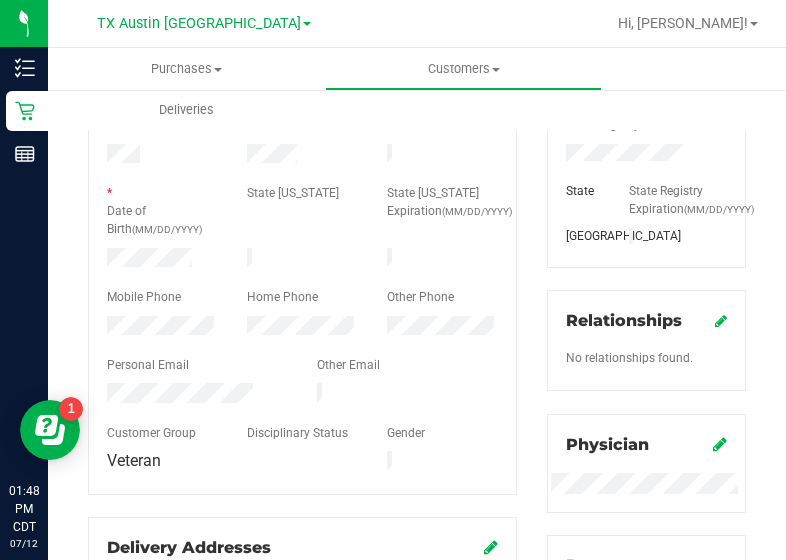 click at bounding box center (302, 245) 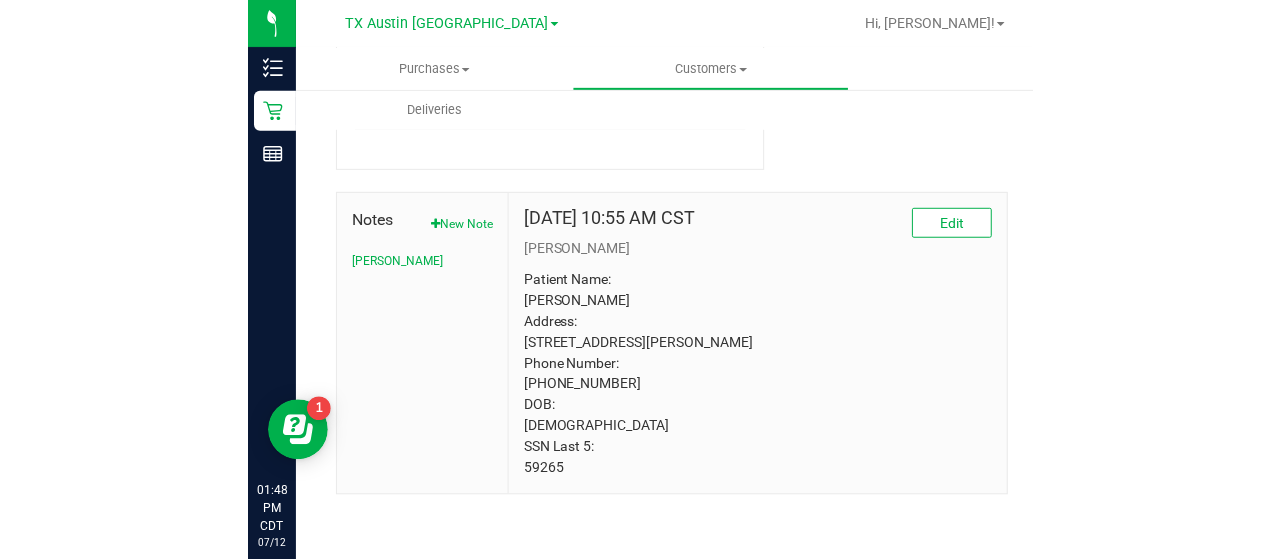 scroll, scrollTop: 953, scrollLeft: 0, axis: vertical 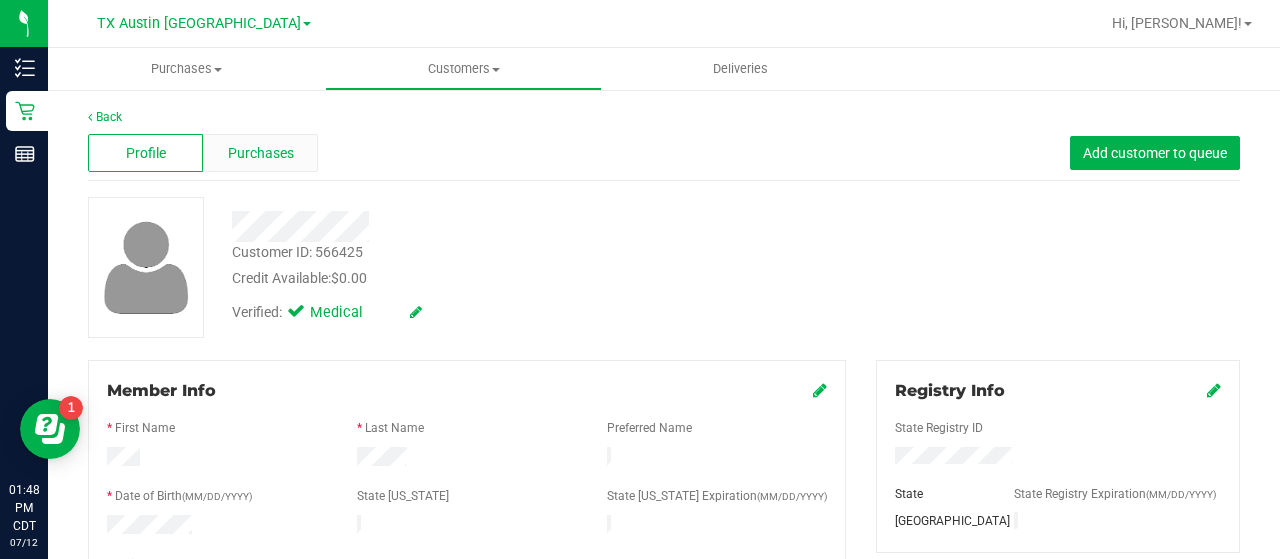 click on "Purchases" at bounding box center (261, 153) 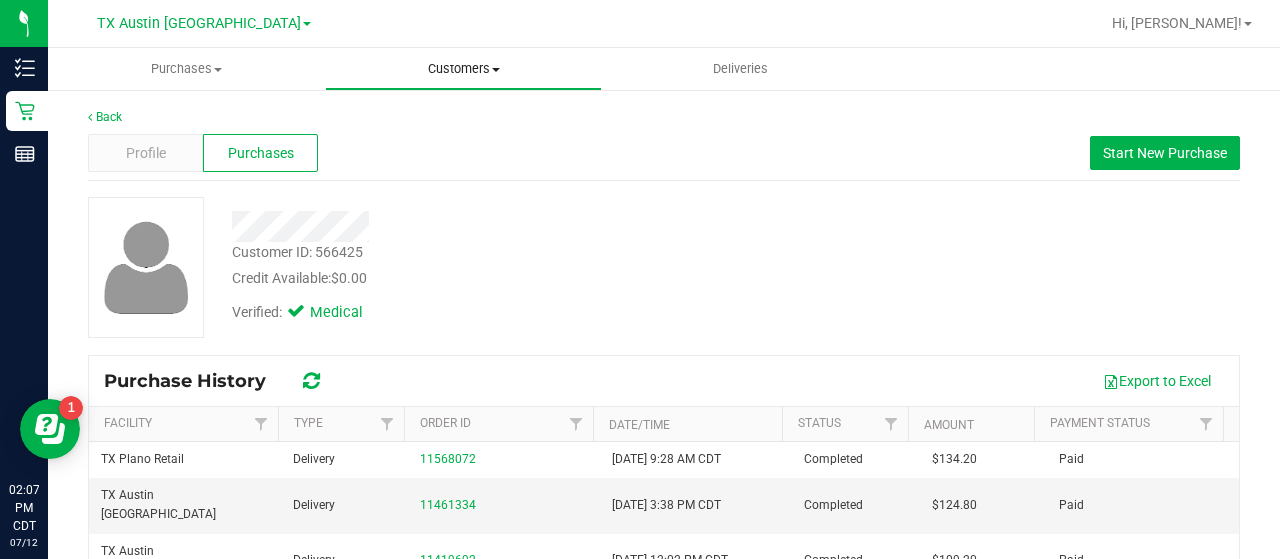 click on "Customers" at bounding box center (463, 69) 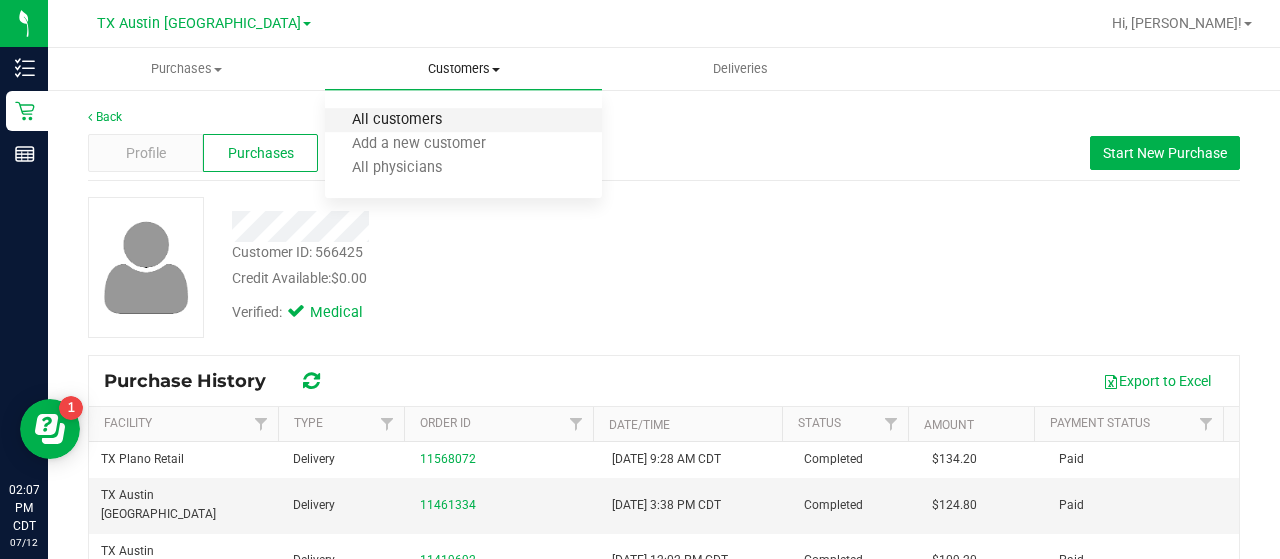 click on "All customers" at bounding box center [397, 120] 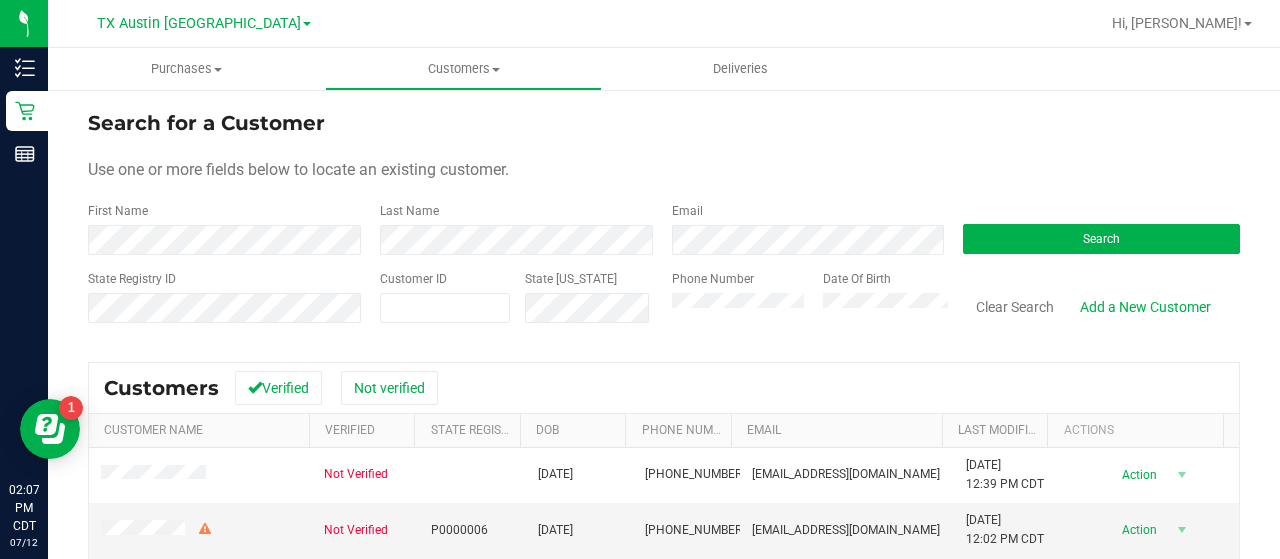 click on "Email" at bounding box center (803, 228) 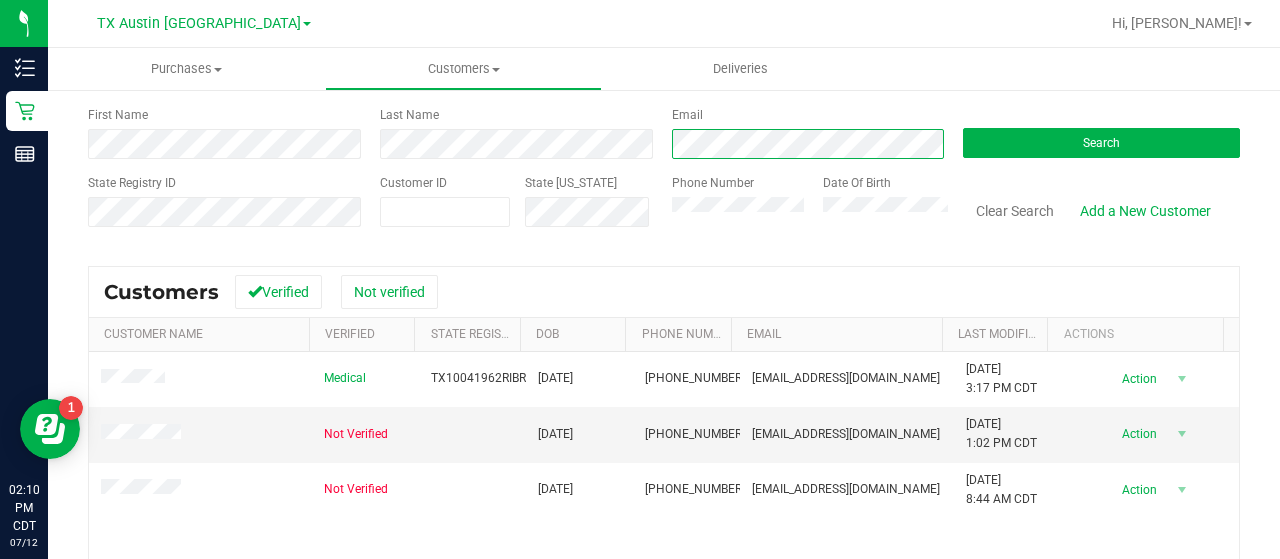 scroll, scrollTop: 120, scrollLeft: 0, axis: vertical 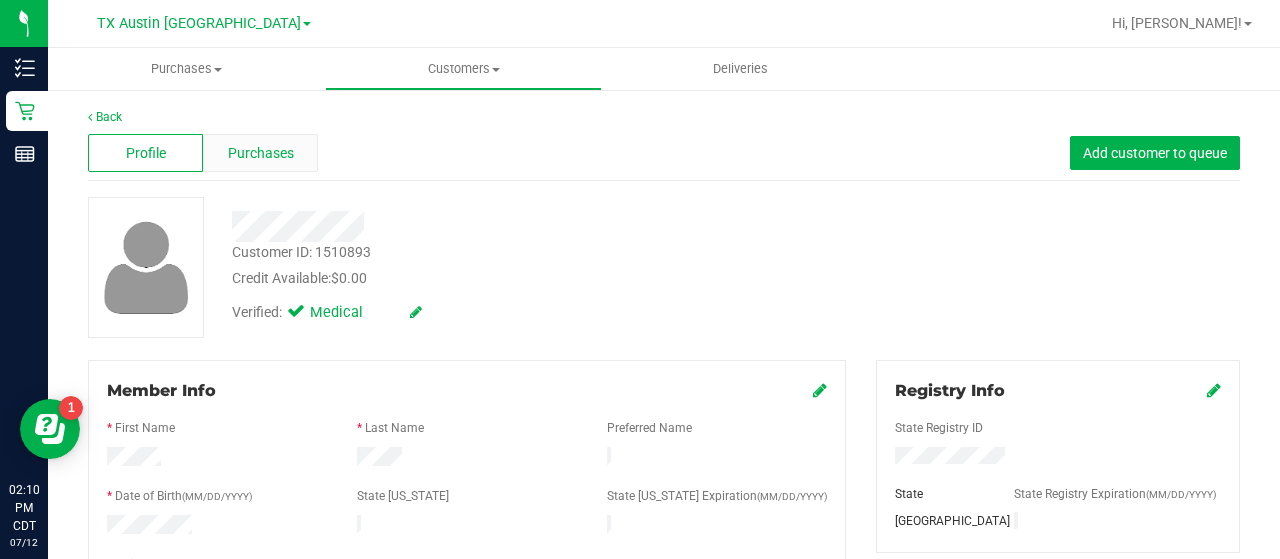 click on "Purchases" at bounding box center (261, 153) 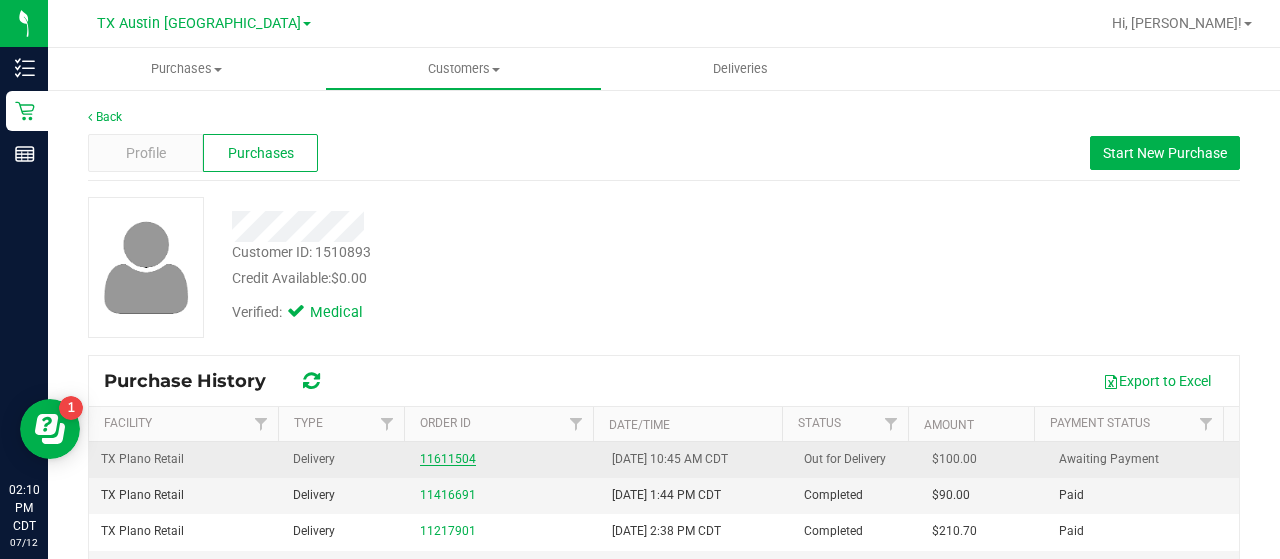 click on "11611504" at bounding box center (448, 459) 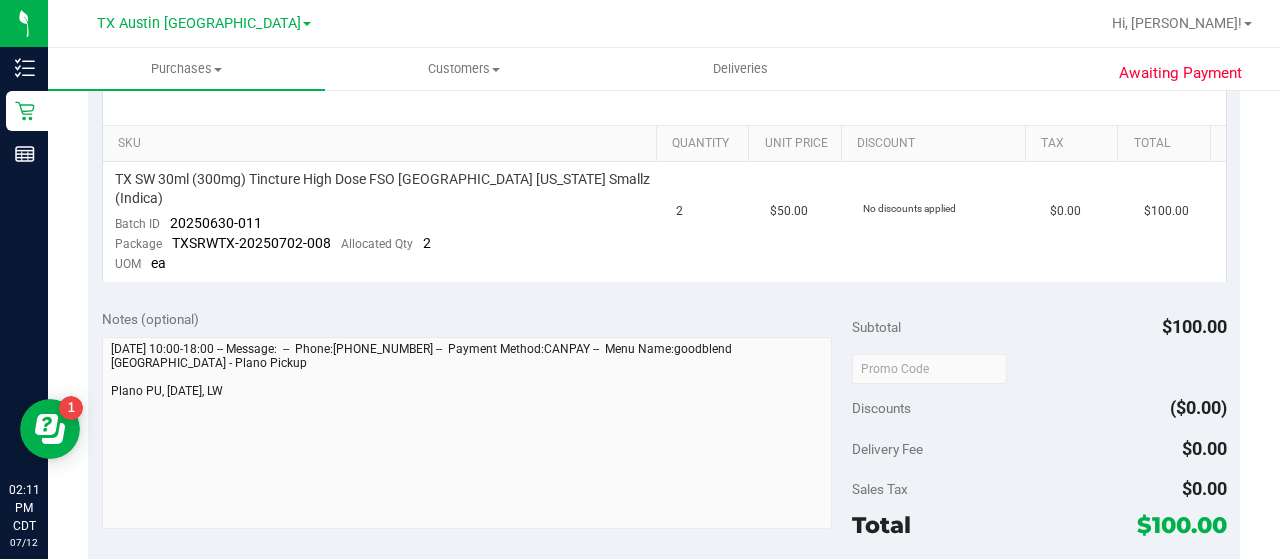scroll, scrollTop: 0, scrollLeft: 0, axis: both 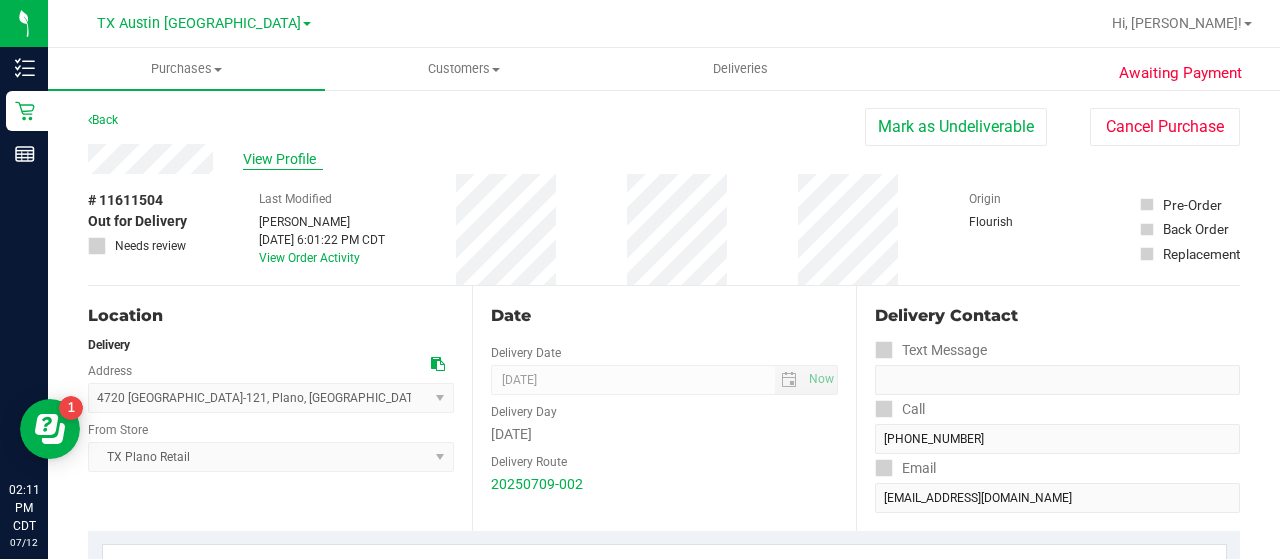 click on "View Profile" at bounding box center [283, 159] 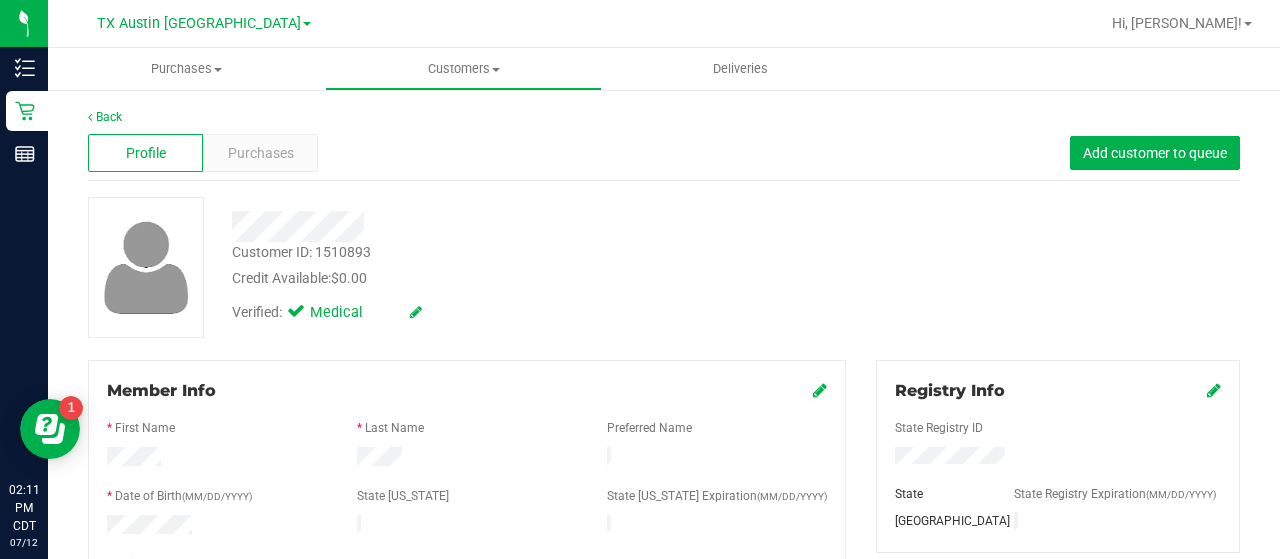 click on "Purchases" at bounding box center (260, 153) 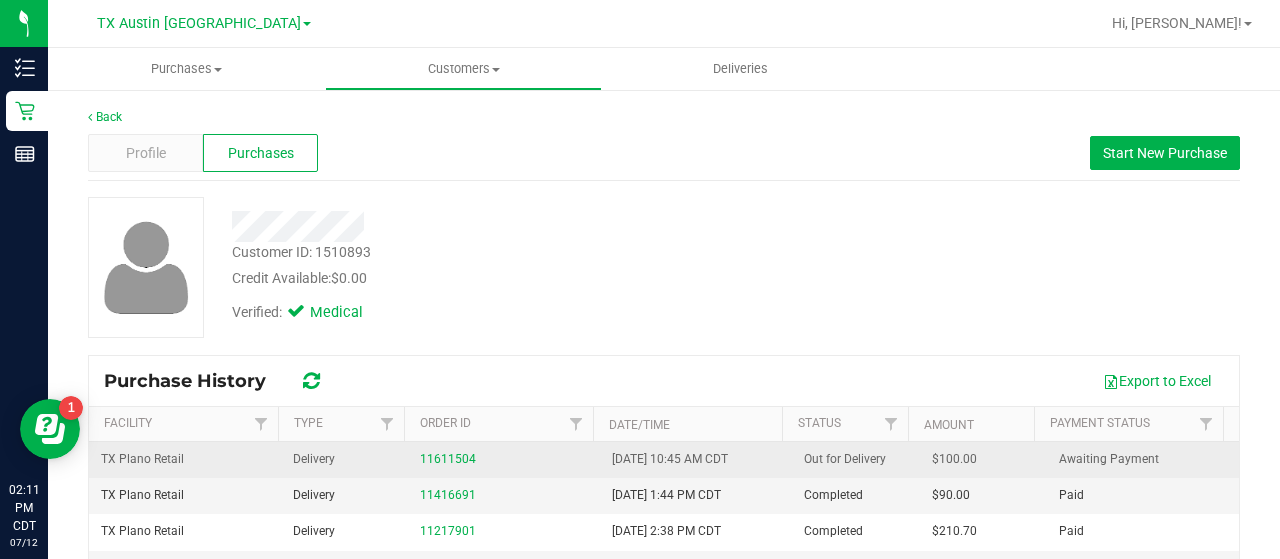 click on "11611504" at bounding box center [504, 460] 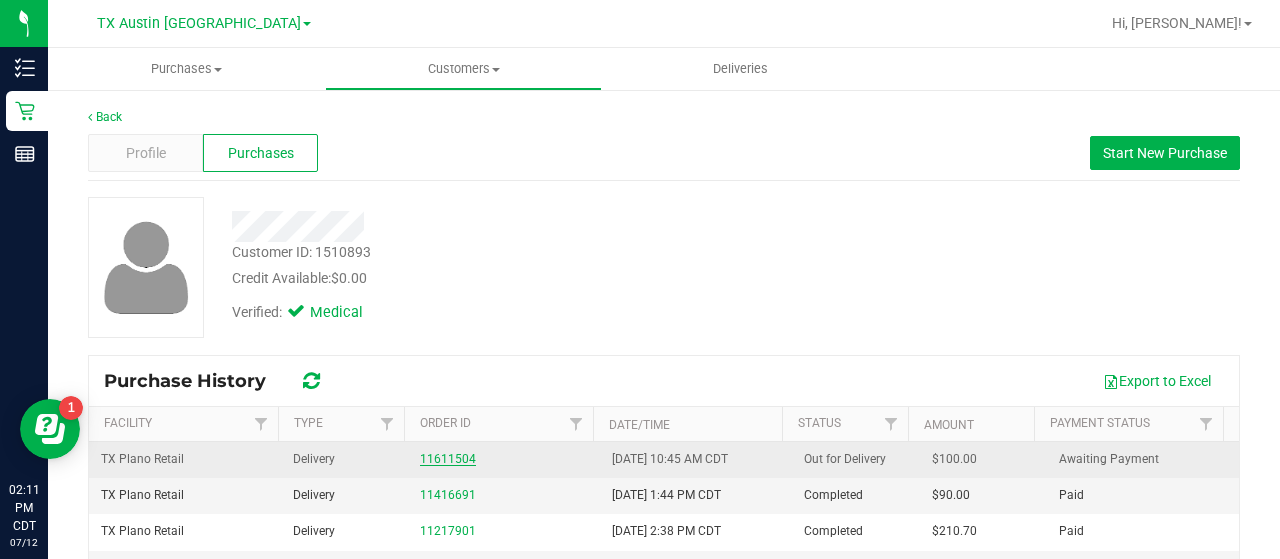 click on "11611504" at bounding box center (448, 459) 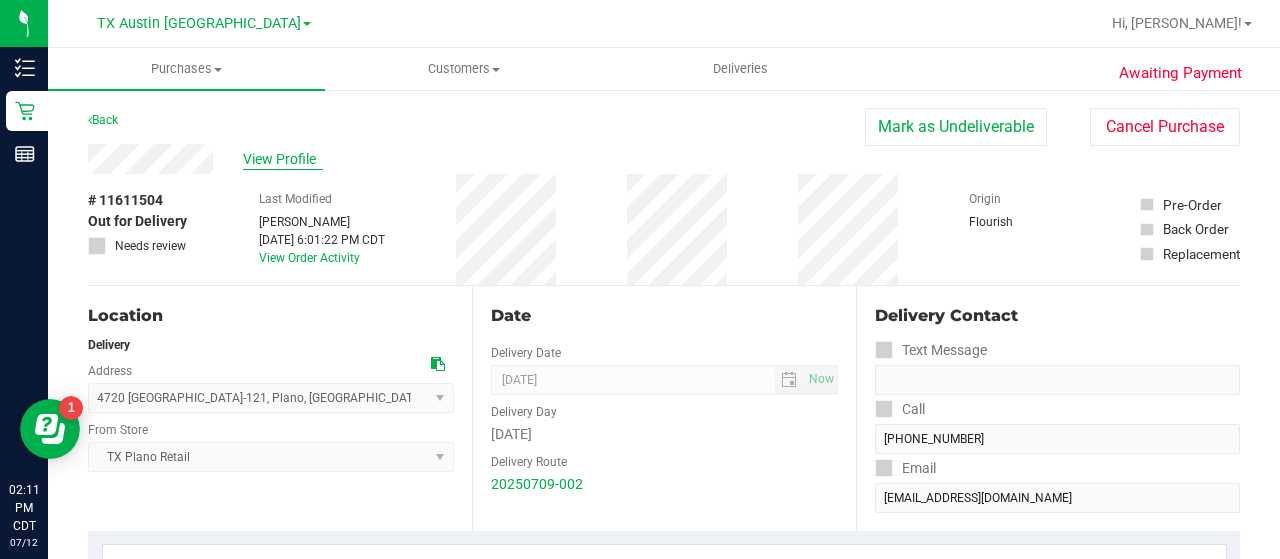 click on "View Profile" at bounding box center (283, 159) 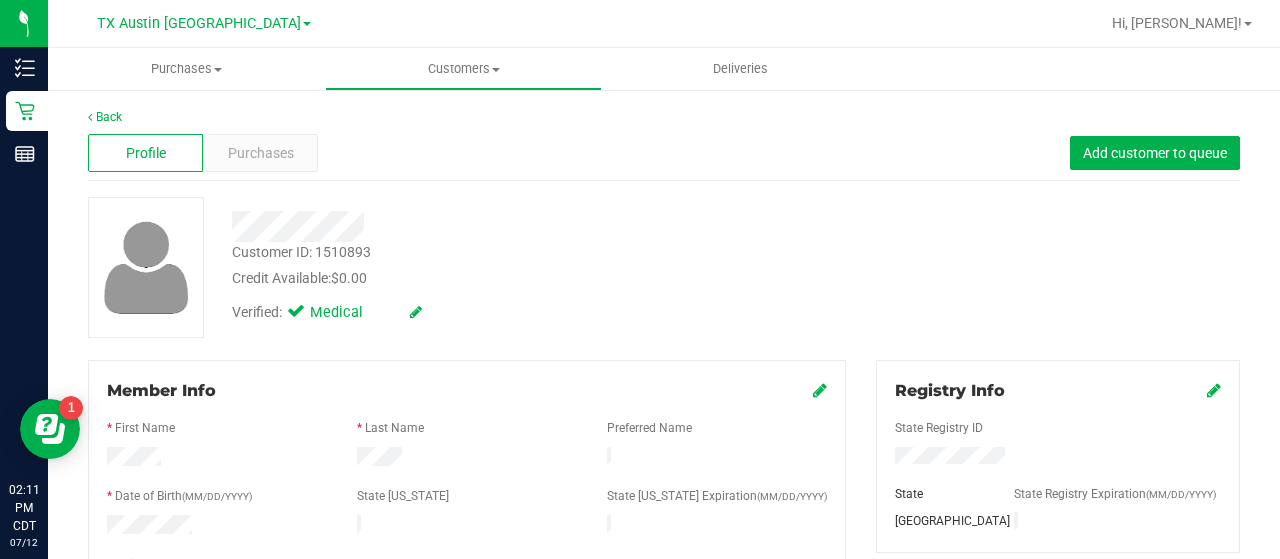 click on "Purchases" at bounding box center (261, 153) 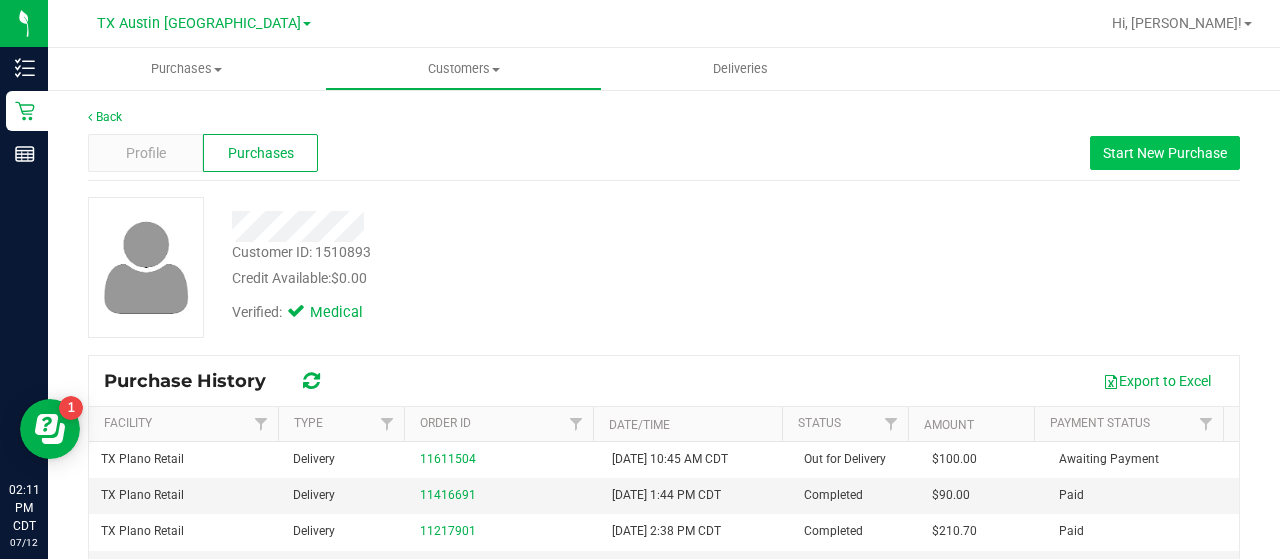 click on "Start New Purchase" at bounding box center [1165, 153] 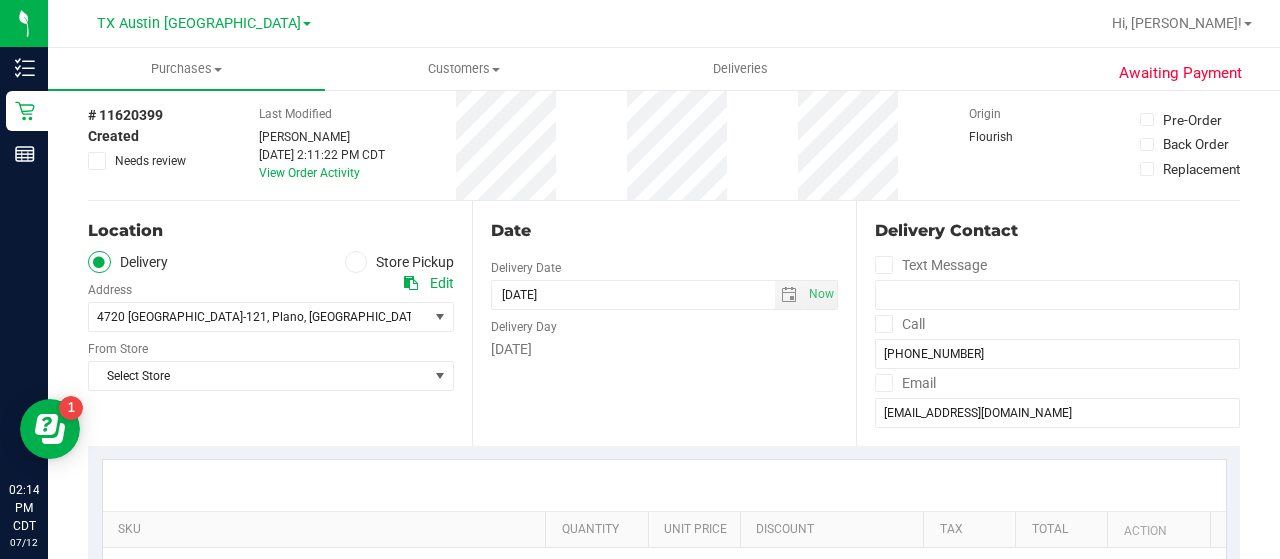 scroll, scrollTop: 99, scrollLeft: 0, axis: vertical 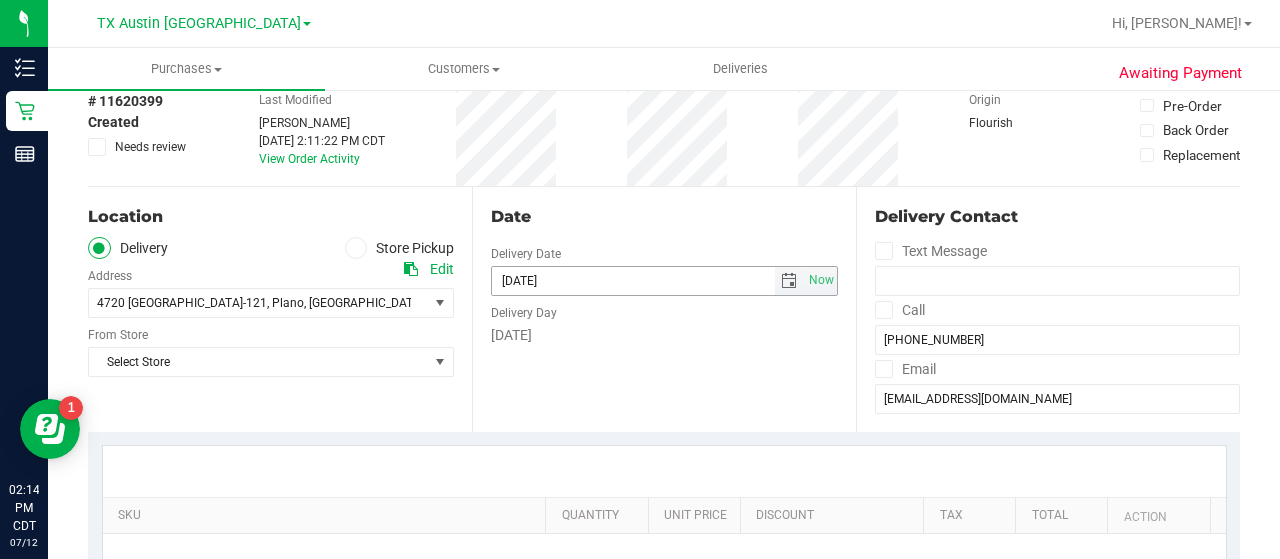 click at bounding box center (789, 281) 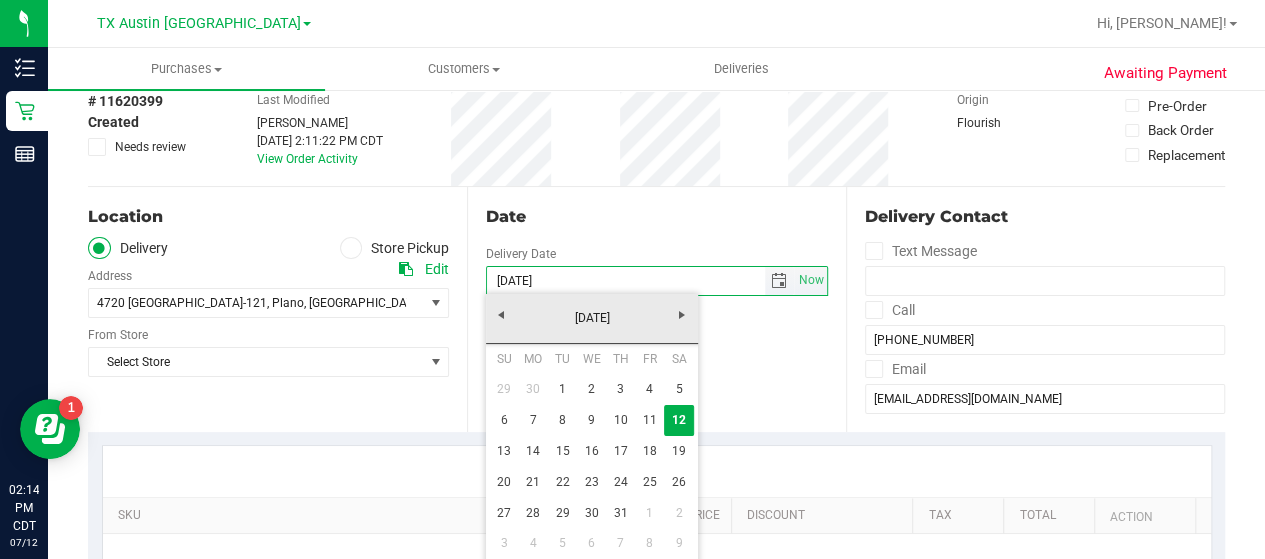 click on "13" at bounding box center (504, 451) 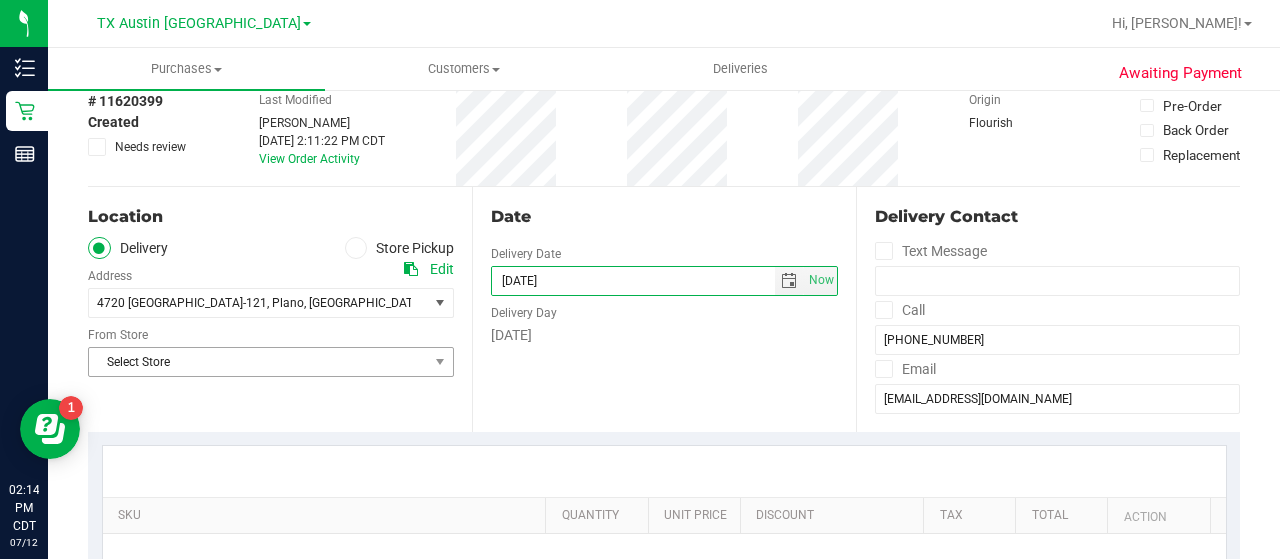 click on "Select Store" at bounding box center [258, 362] 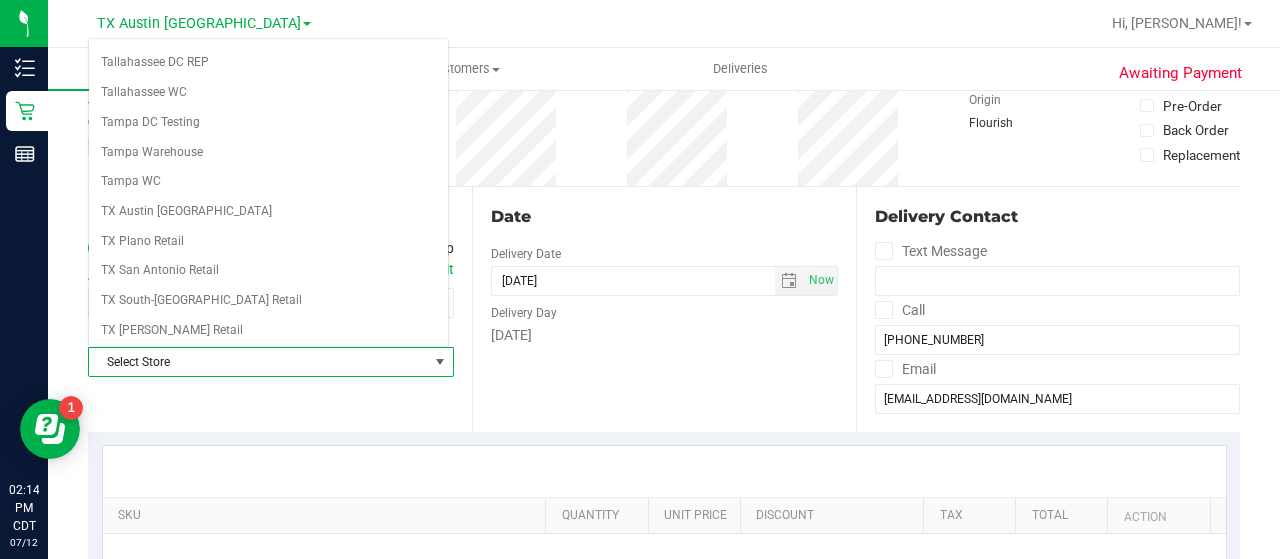 scroll, scrollTop: 1414, scrollLeft: 0, axis: vertical 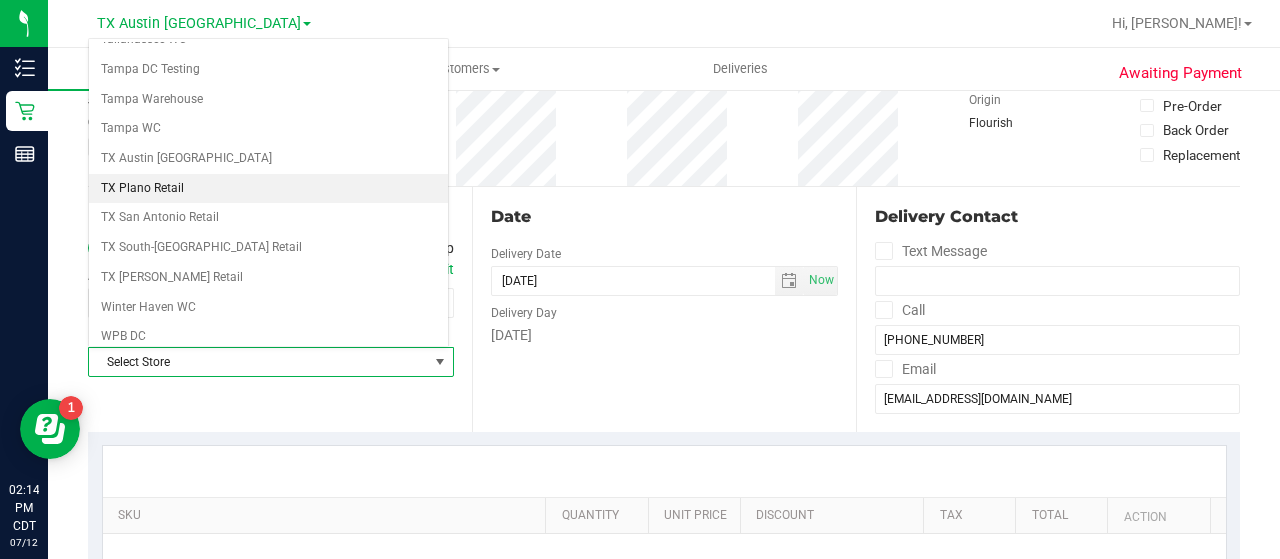 click on "TX Plano Retail" at bounding box center [268, 189] 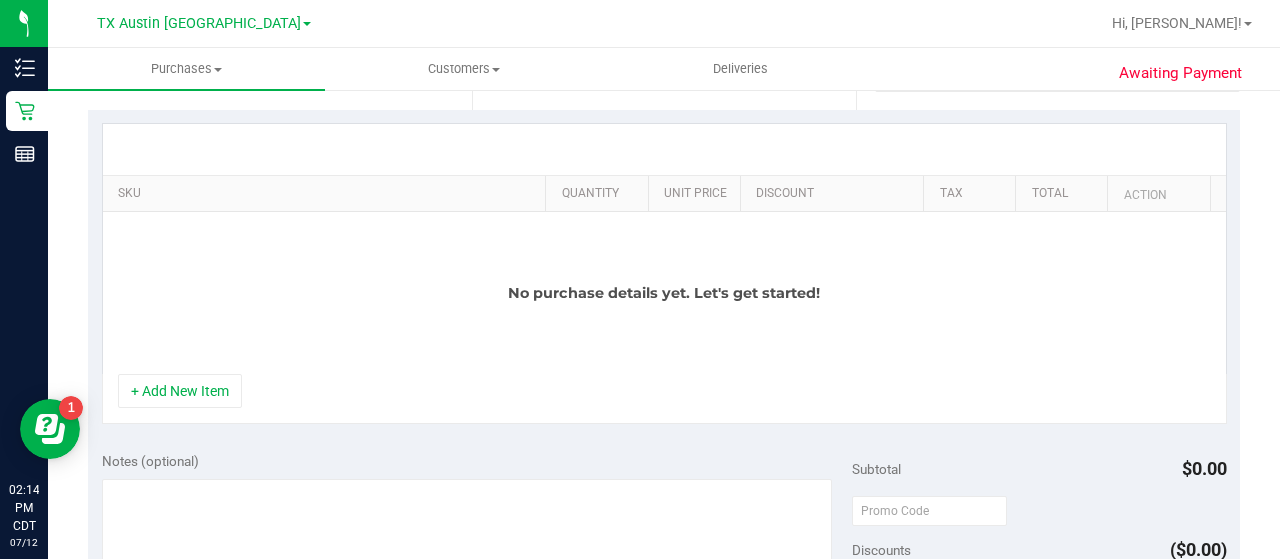 scroll, scrollTop: 432, scrollLeft: 0, axis: vertical 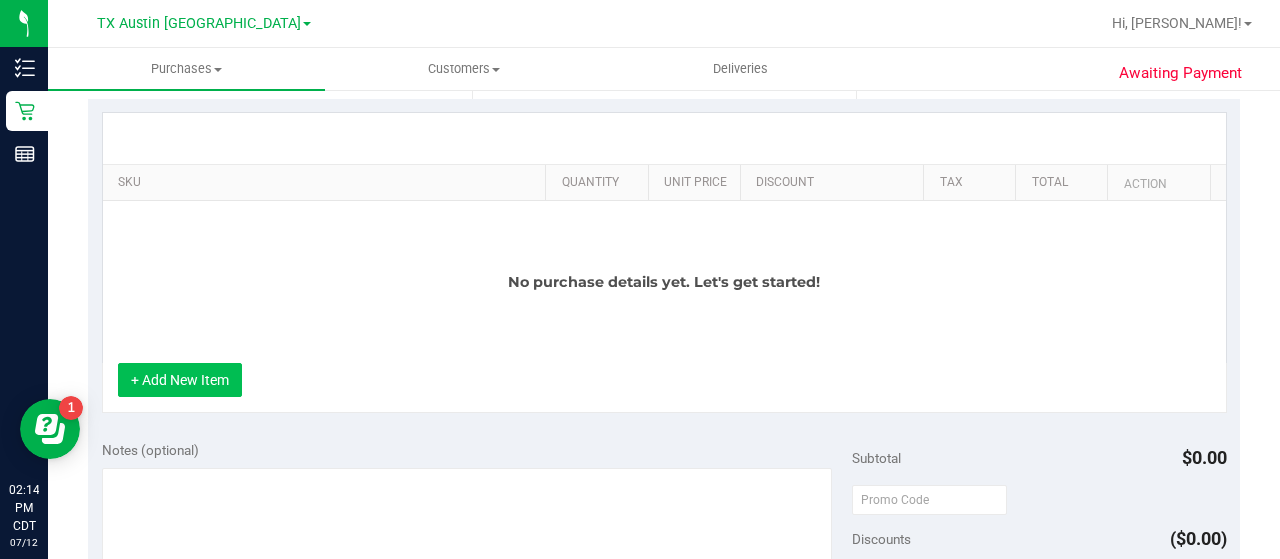 click on "+ Add New Item" at bounding box center [180, 380] 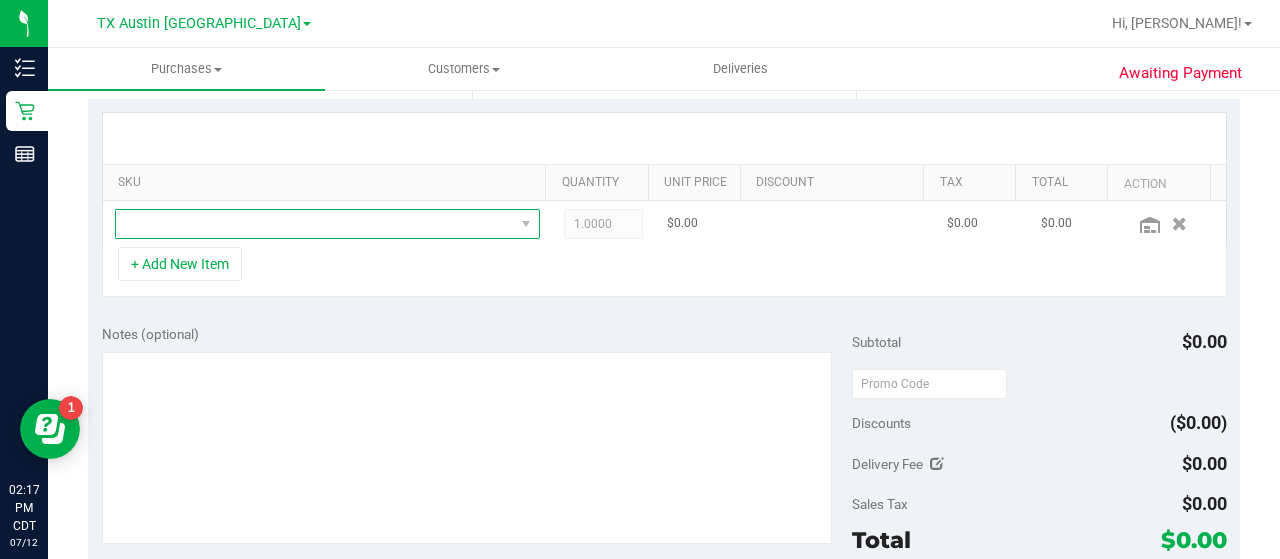 click at bounding box center [315, 224] 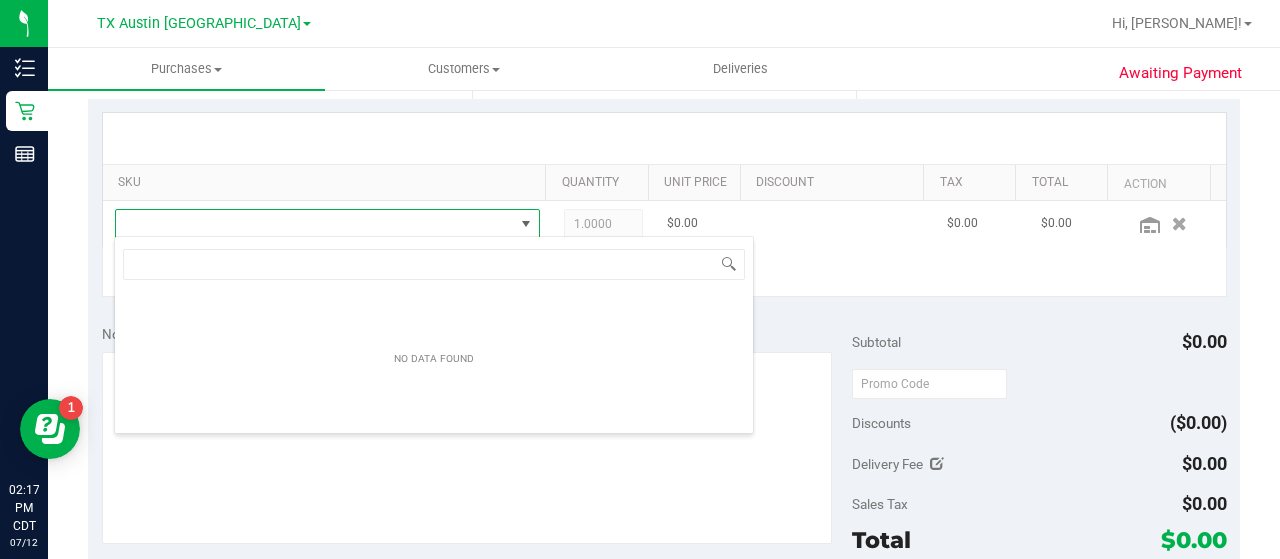 scroll, scrollTop: 99970, scrollLeft: 99586, axis: both 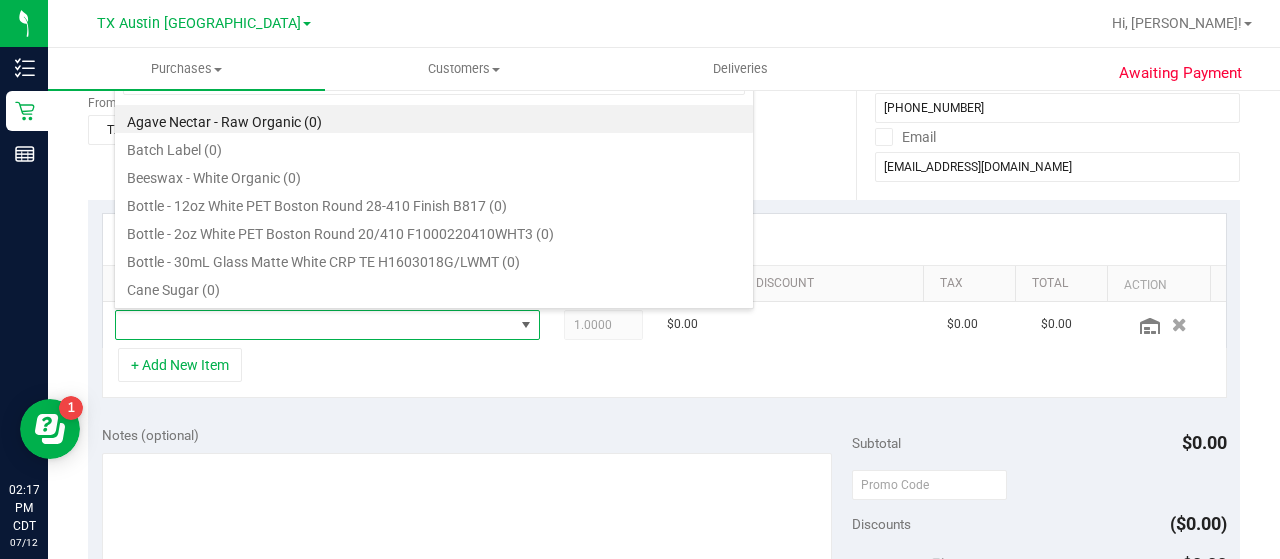 click on "+ Add New Item" at bounding box center (664, 373) 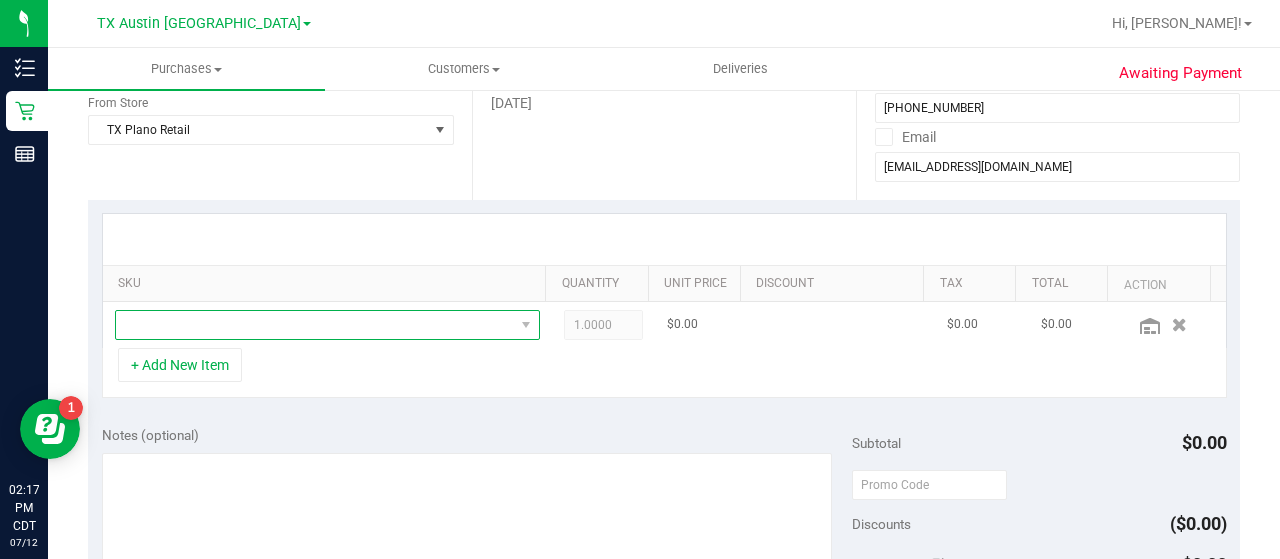 click at bounding box center [526, 325] 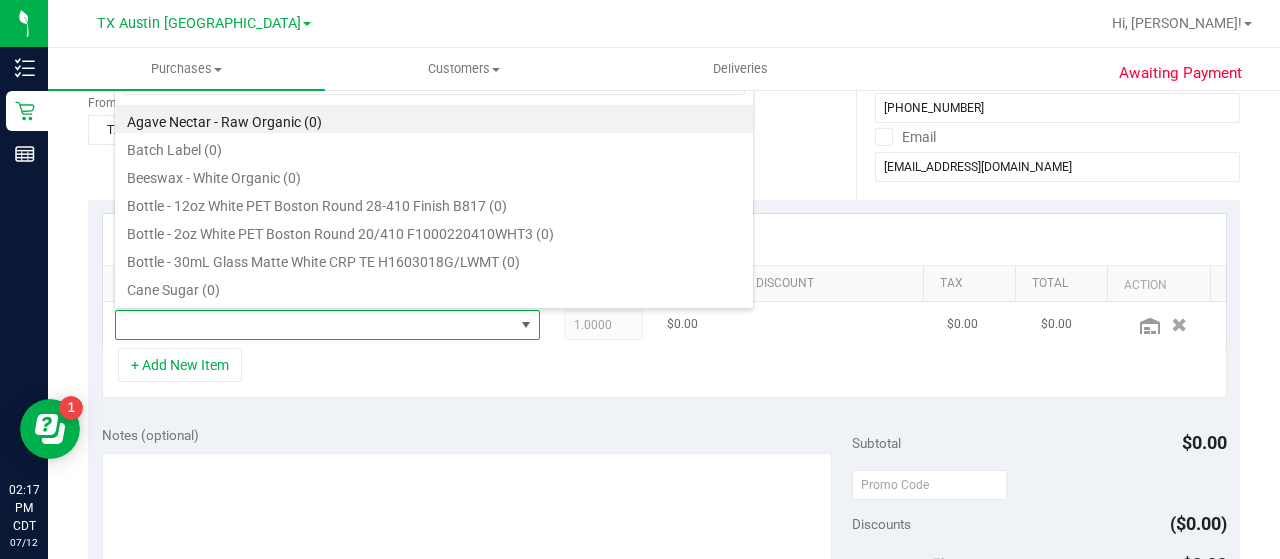 scroll, scrollTop: 99970, scrollLeft: 99586, axis: both 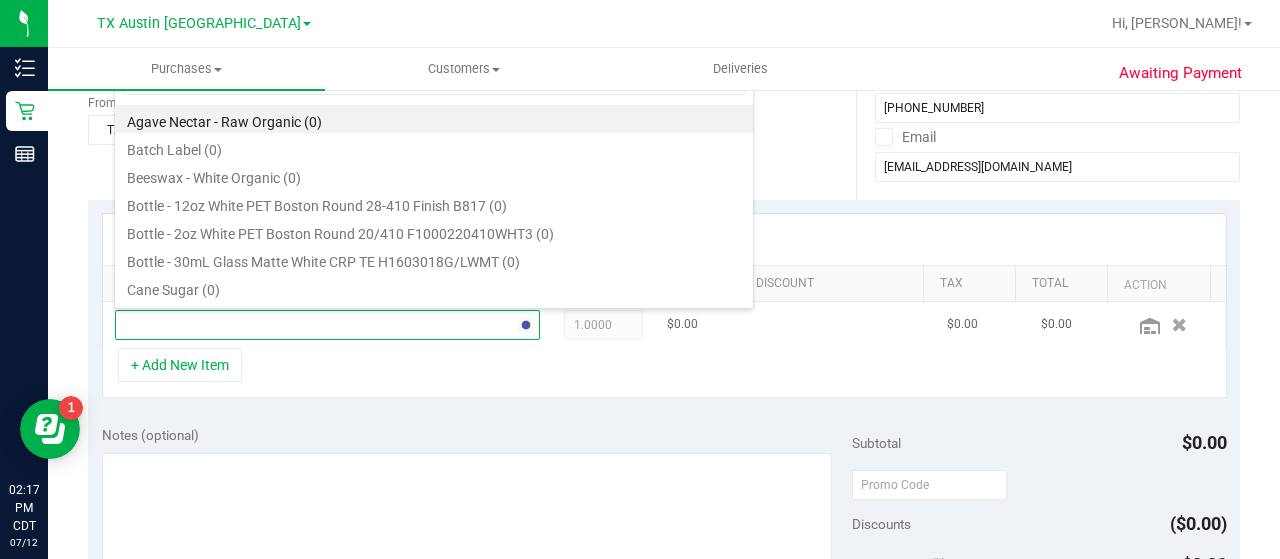 type on "high dose" 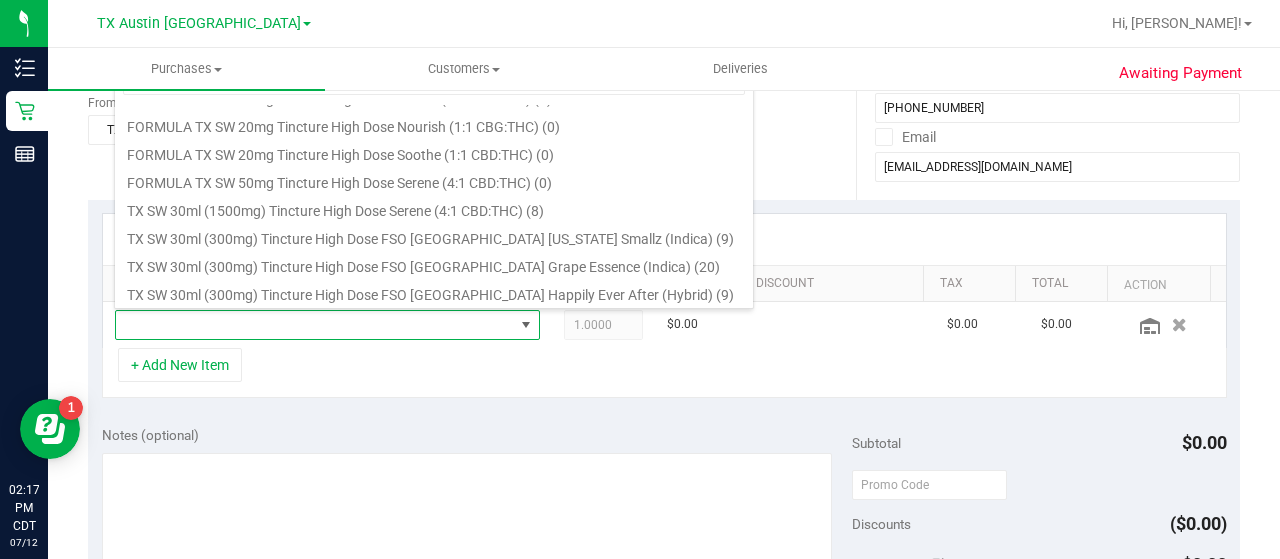 scroll, scrollTop: 416, scrollLeft: 0, axis: vertical 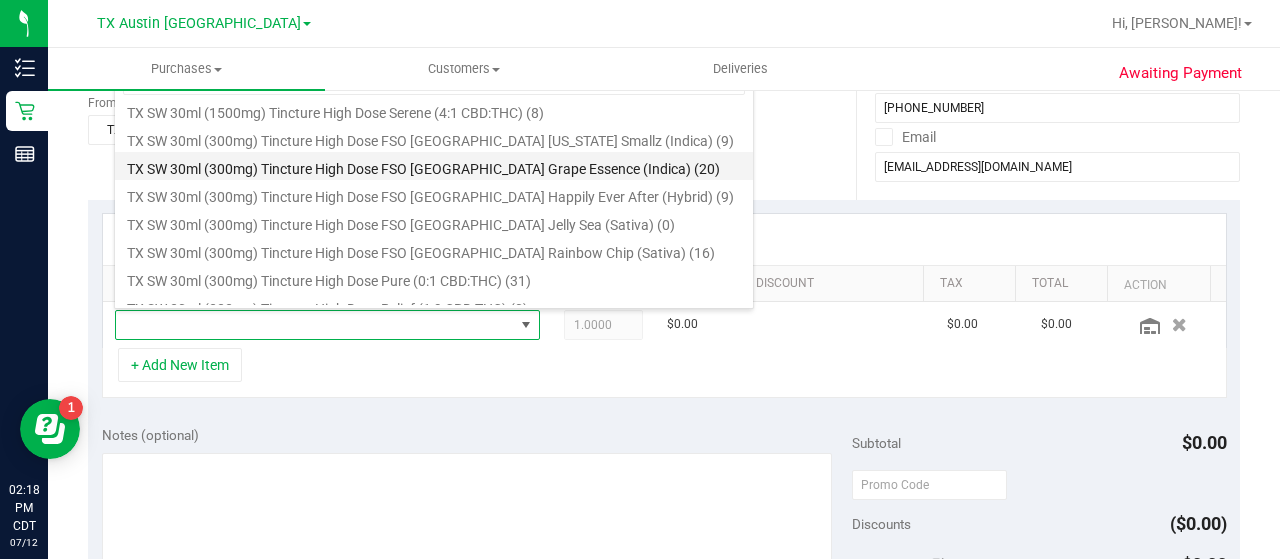 click on "TX SW 30ml (300mg) Tincture High Dose FSO [GEOGRAPHIC_DATA] Grape Essence (Indica) (20)" at bounding box center (434, 166) 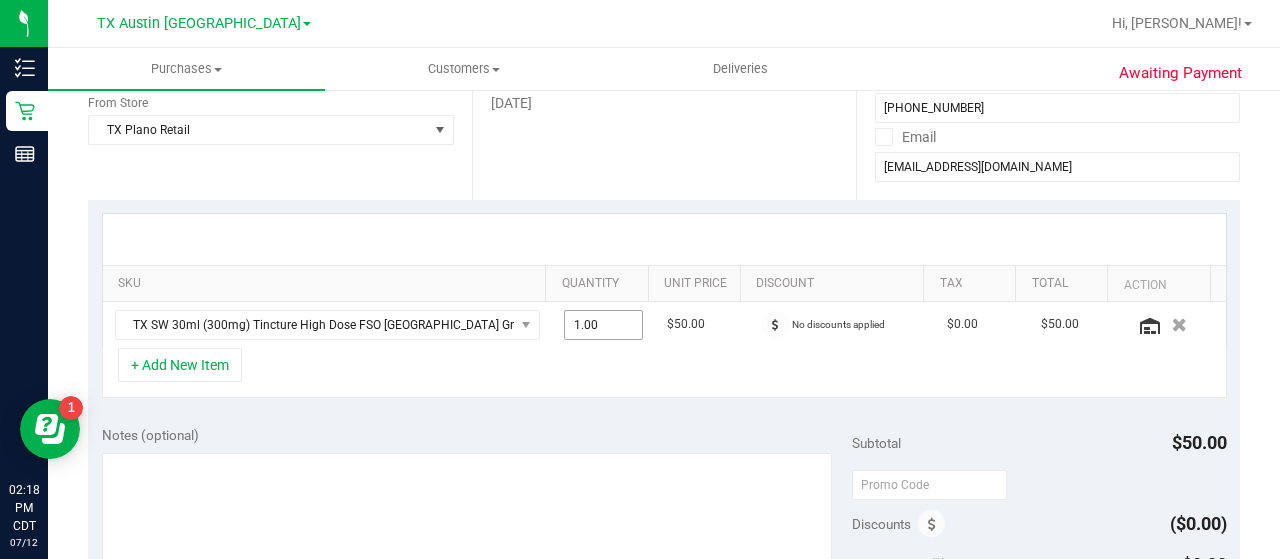 click on "1.00 1" at bounding box center (604, 325) 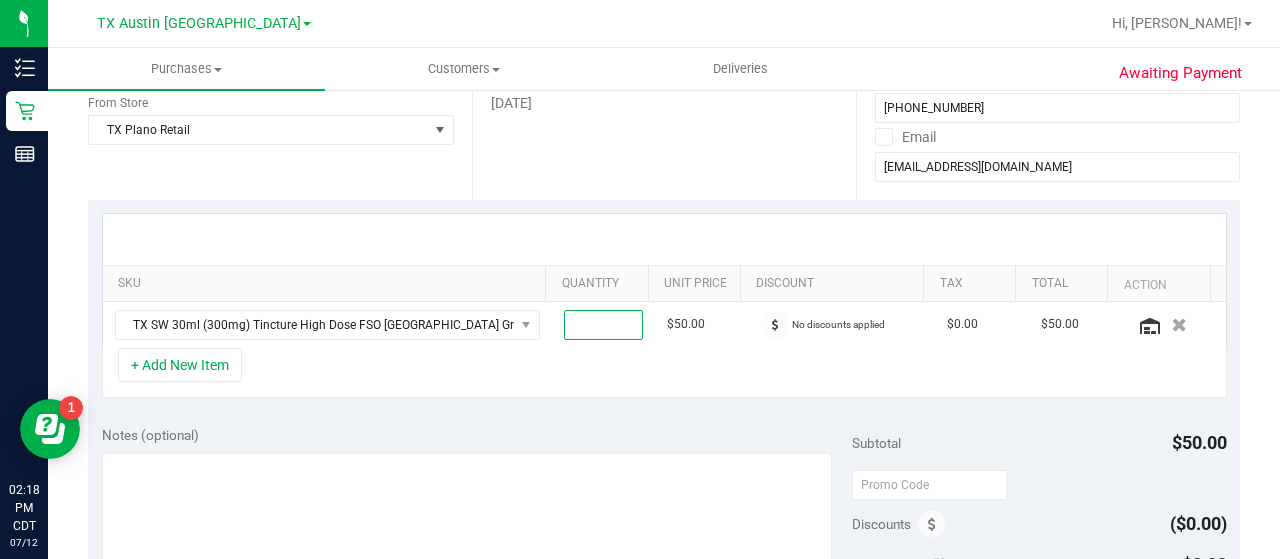 type on "2" 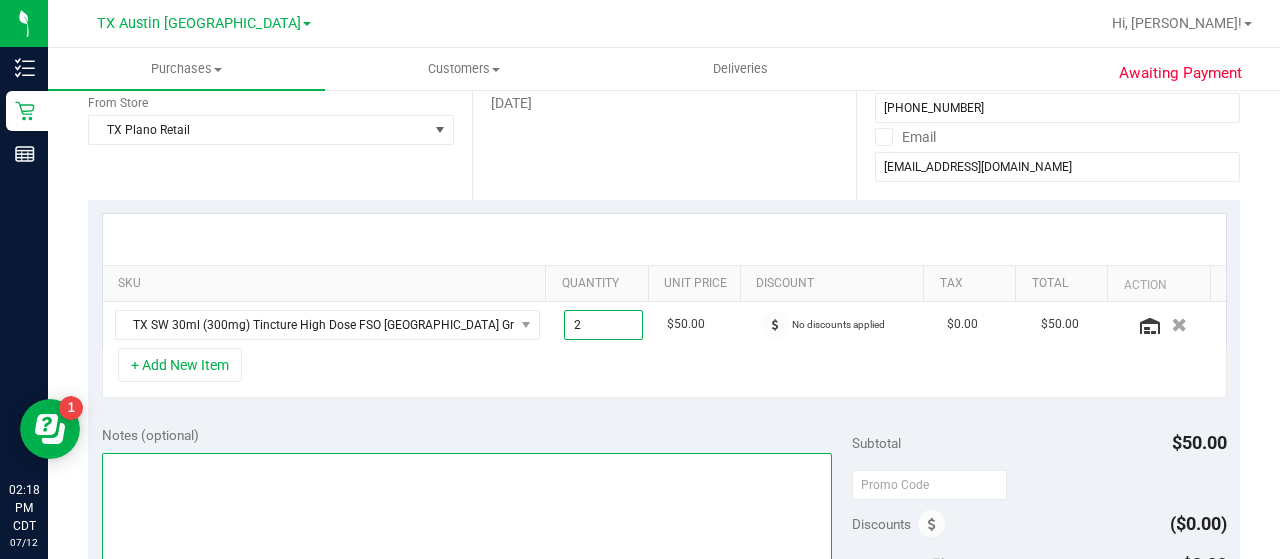 type on "2.00" 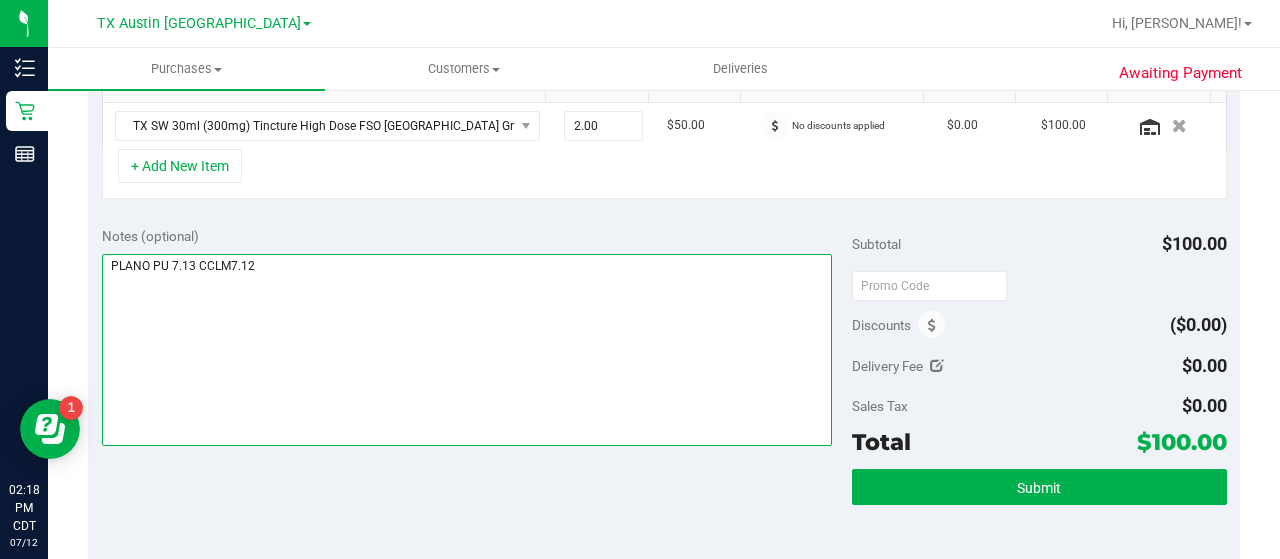 scroll, scrollTop: 530, scrollLeft: 0, axis: vertical 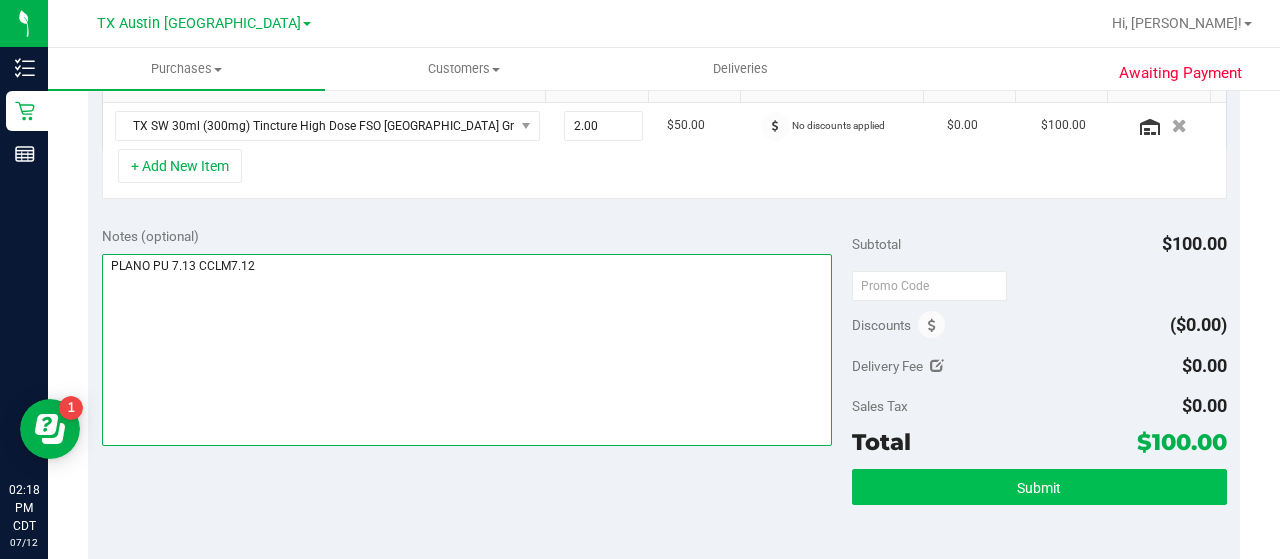 type on "PLANO PU 7.13 CCLM7.12" 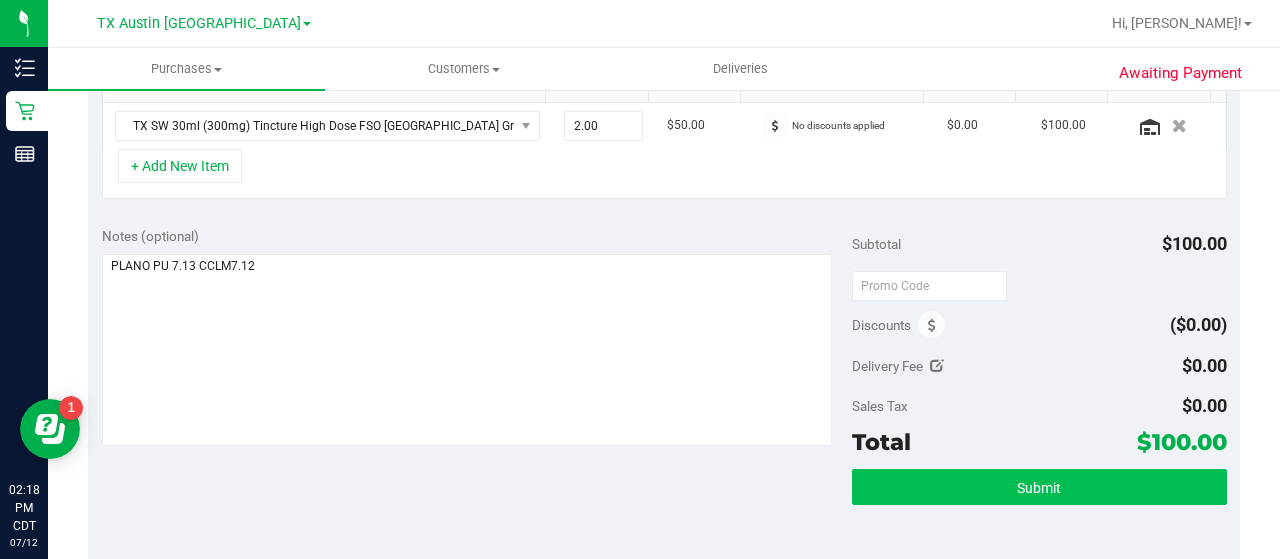 click on "Submit" at bounding box center [1039, 487] 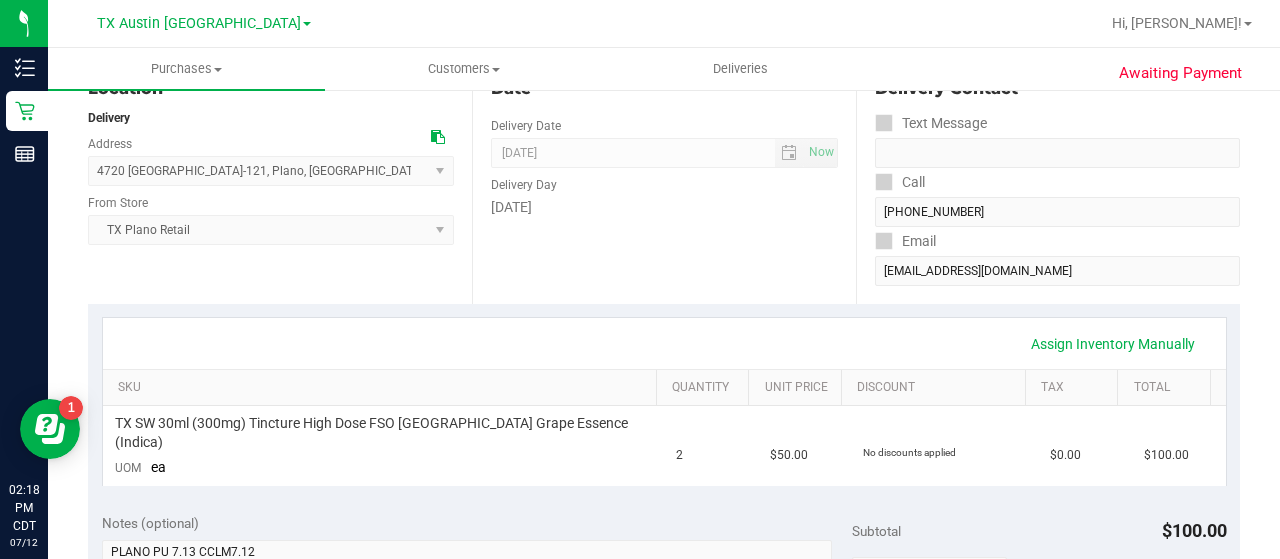 scroll, scrollTop: 0, scrollLeft: 0, axis: both 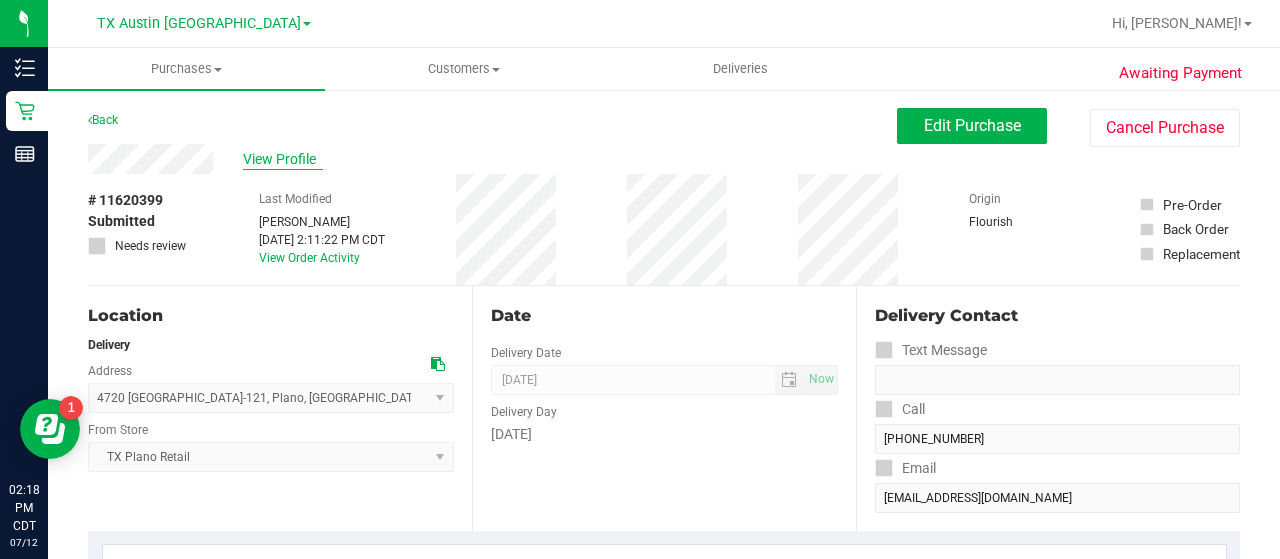 click on "View Profile" at bounding box center (283, 159) 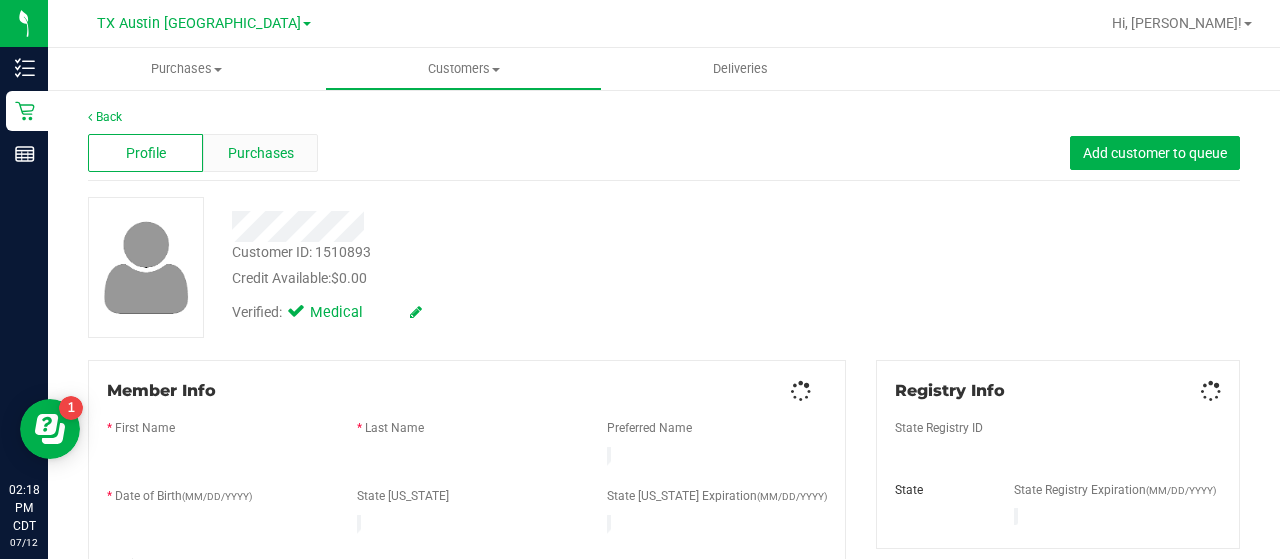 click on "Purchases" at bounding box center [261, 153] 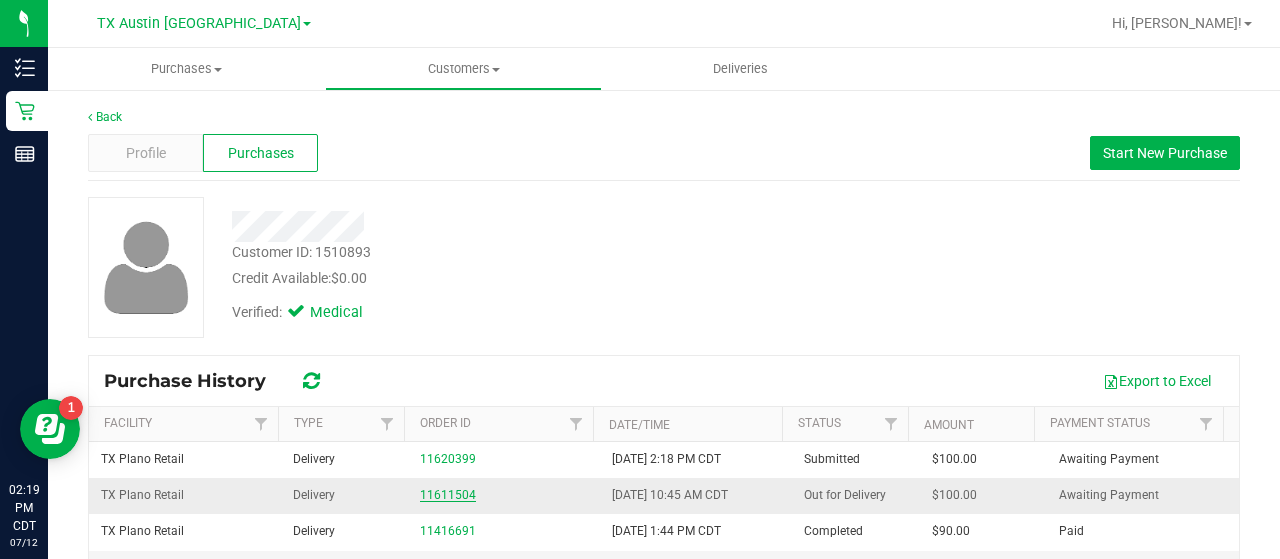 click on "11611504" at bounding box center (448, 495) 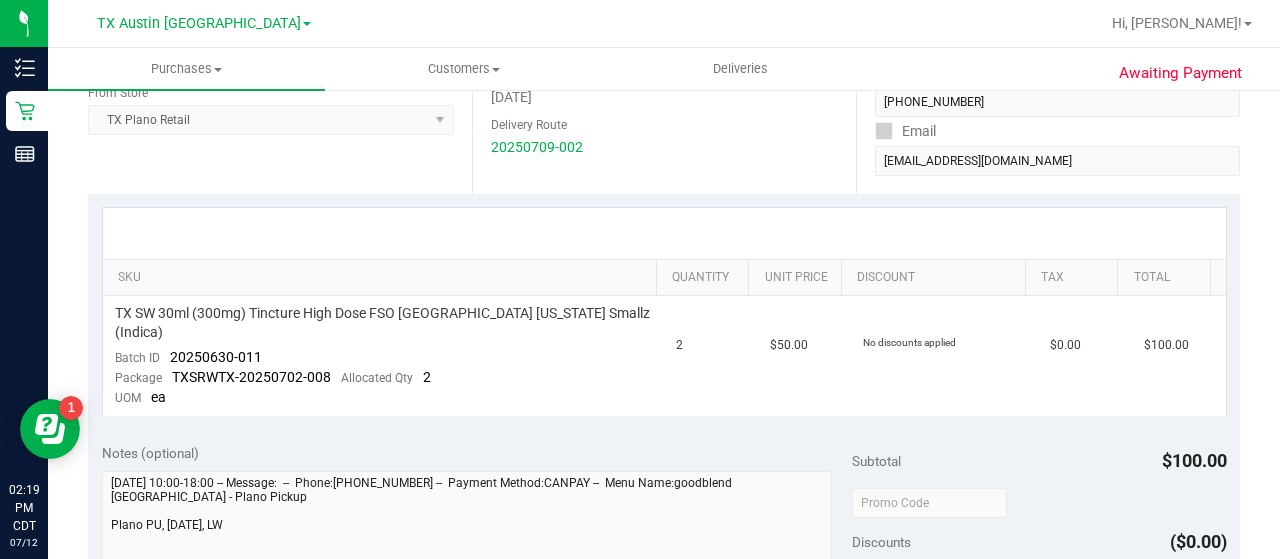 scroll, scrollTop: 333, scrollLeft: 0, axis: vertical 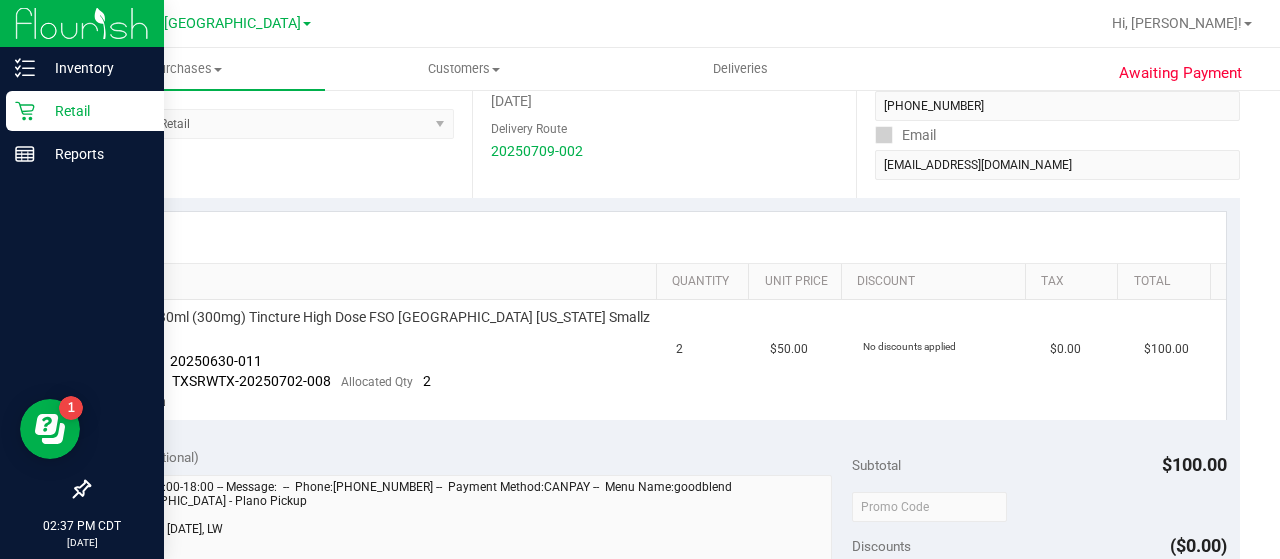 click on "Retail" at bounding box center (85, 111) 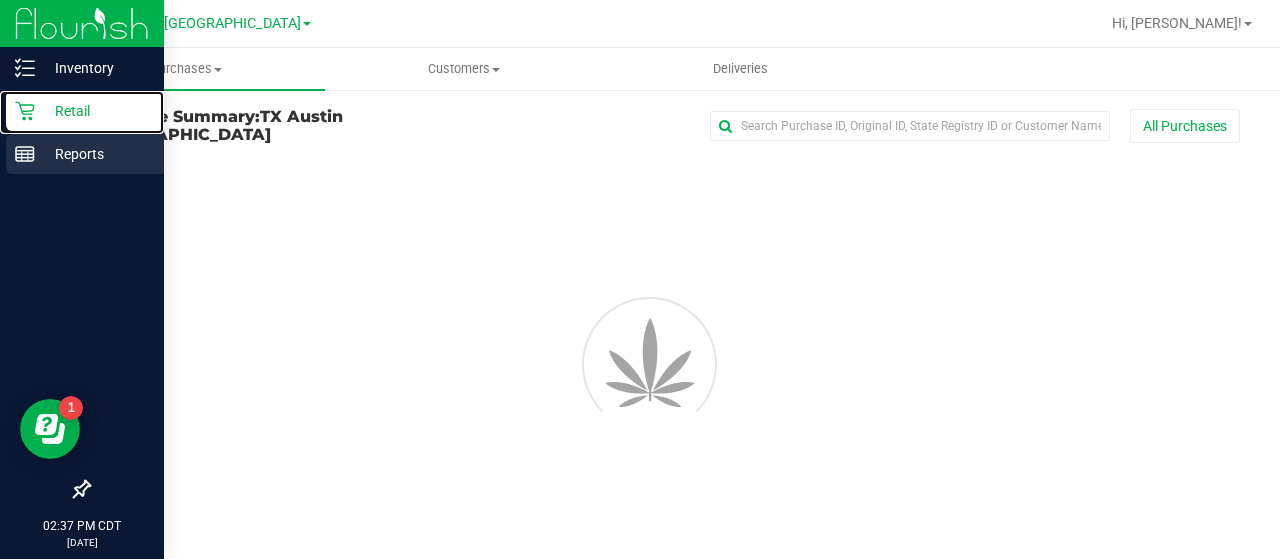 scroll, scrollTop: 0, scrollLeft: 0, axis: both 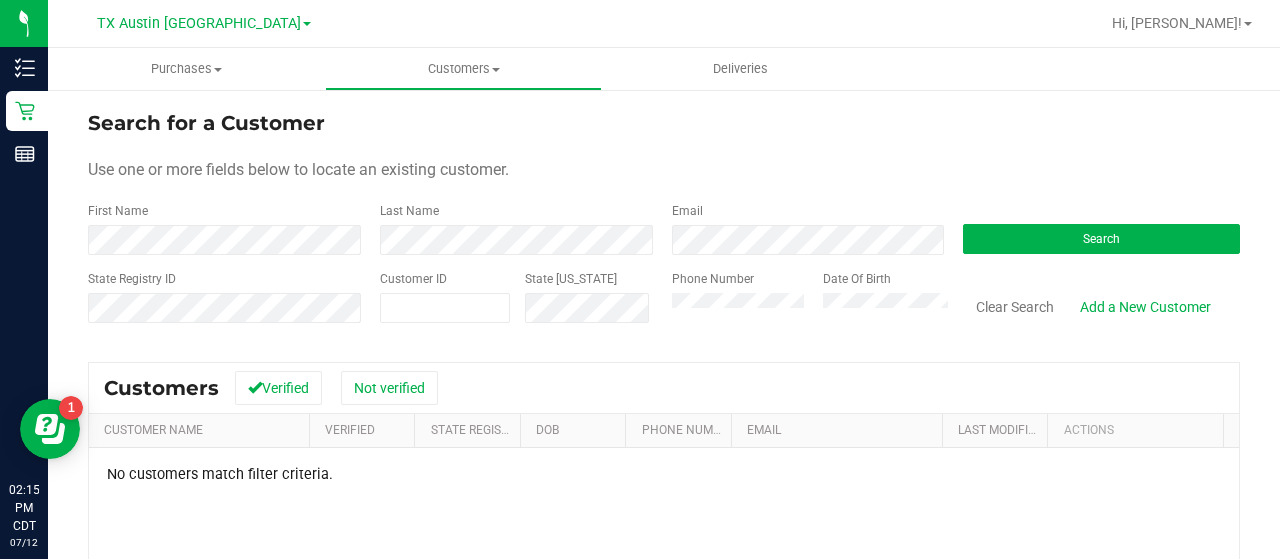 click on "State Registry ID
Customer ID
State [US_STATE]
Phone Number
Date Of Birth
Clear Search
Add a New Customer" at bounding box center [664, 305] 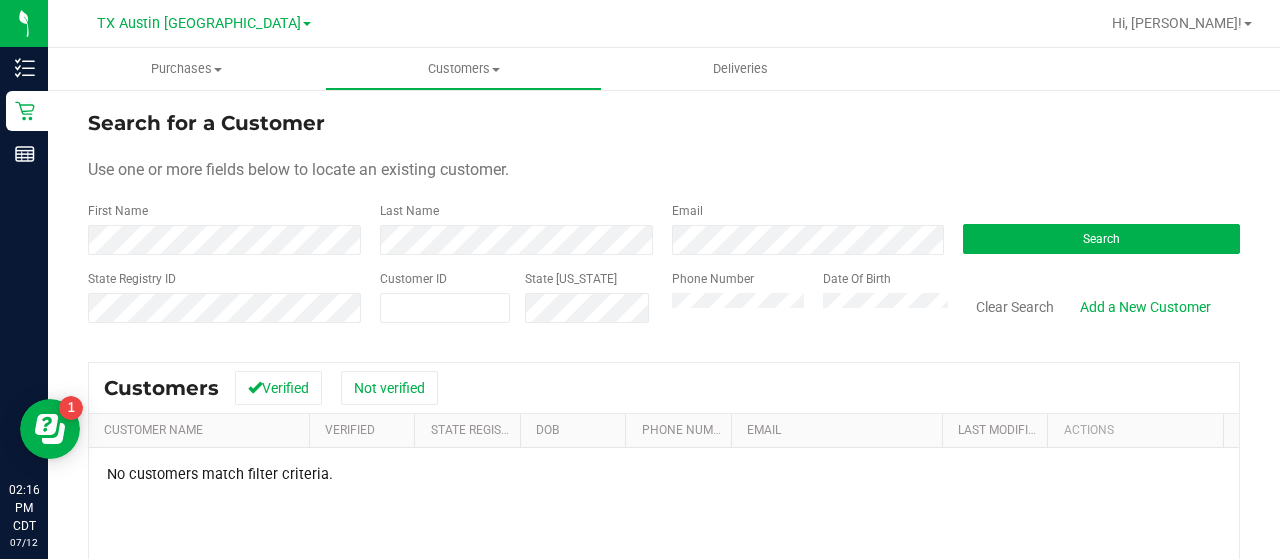 click on "Search for a Customer
Use one or more fields below to locate an existing customer.
First Name
Last Name
Email
Search
State Registry ID
Customer ID
State [US_STATE]
Phone Number
Date Of Birth" at bounding box center [664, 224] 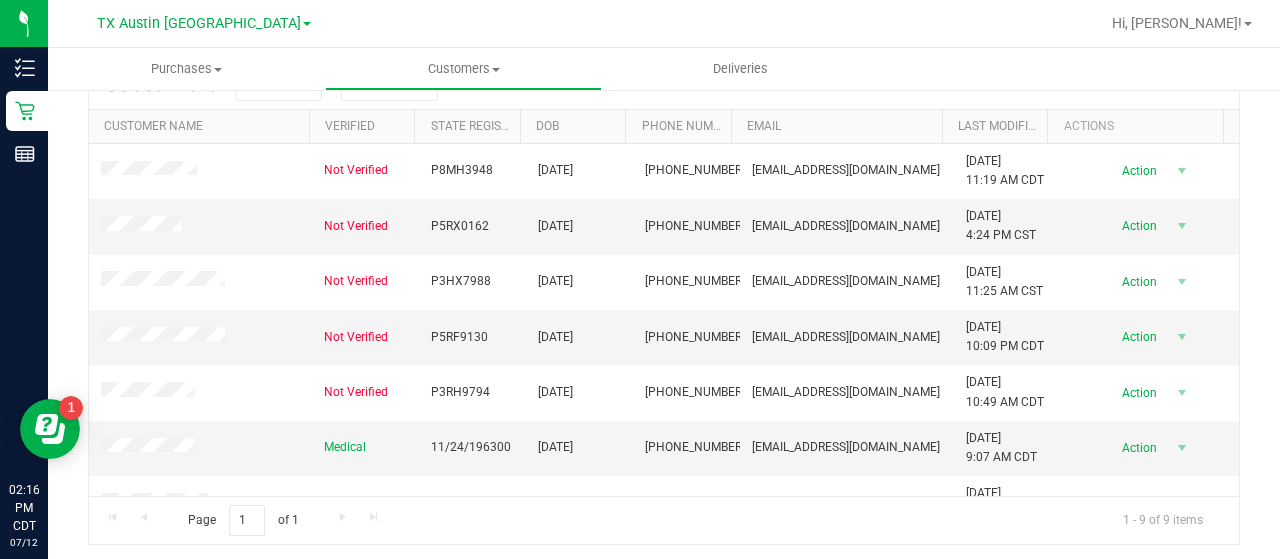scroll, scrollTop: 308, scrollLeft: 0, axis: vertical 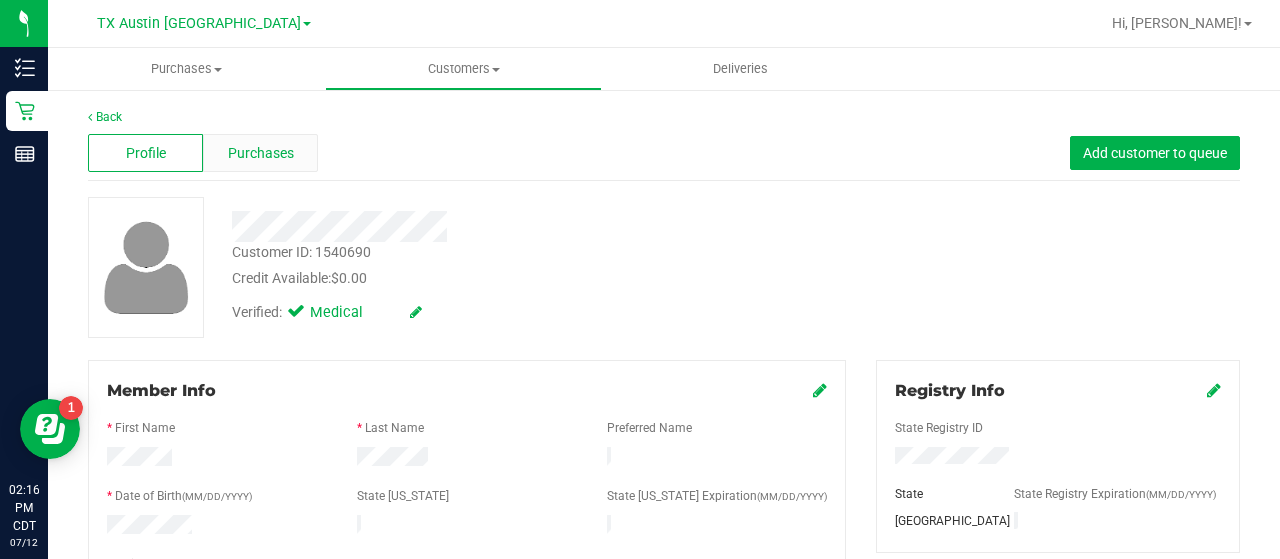 click on "Purchases" at bounding box center [260, 153] 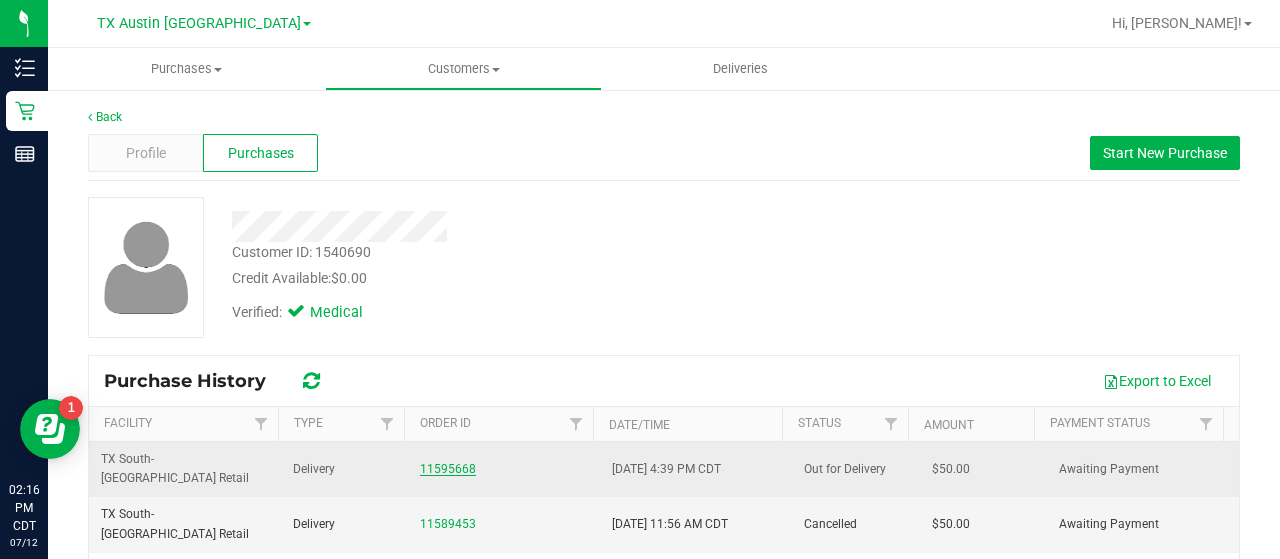 click on "11595668" at bounding box center (448, 469) 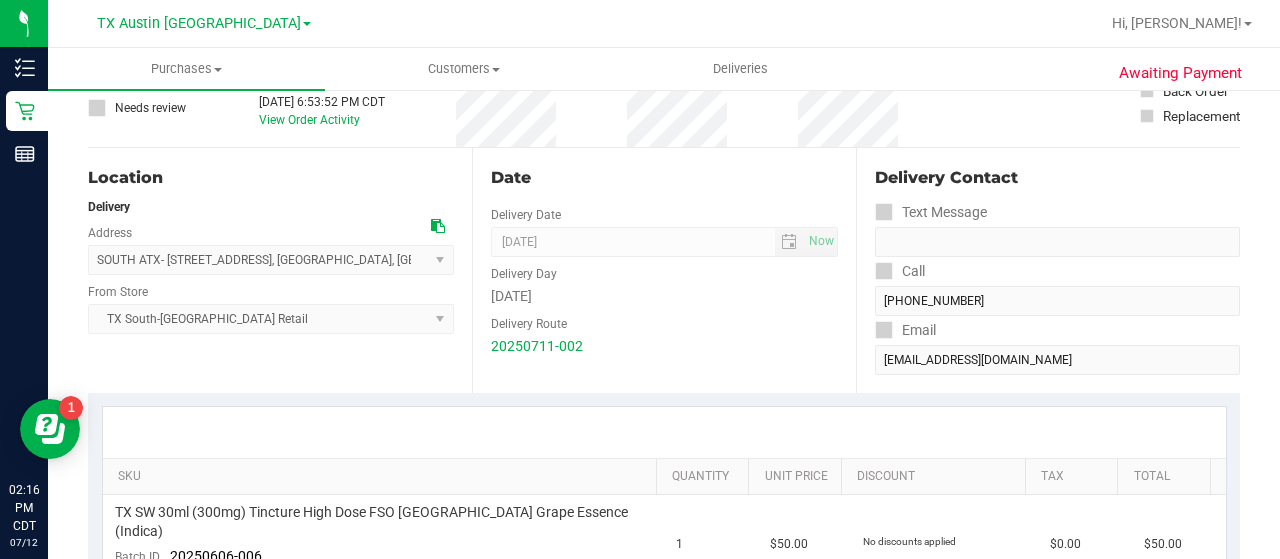 scroll, scrollTop: 136, scrollLeft: 0, axis: vertical 